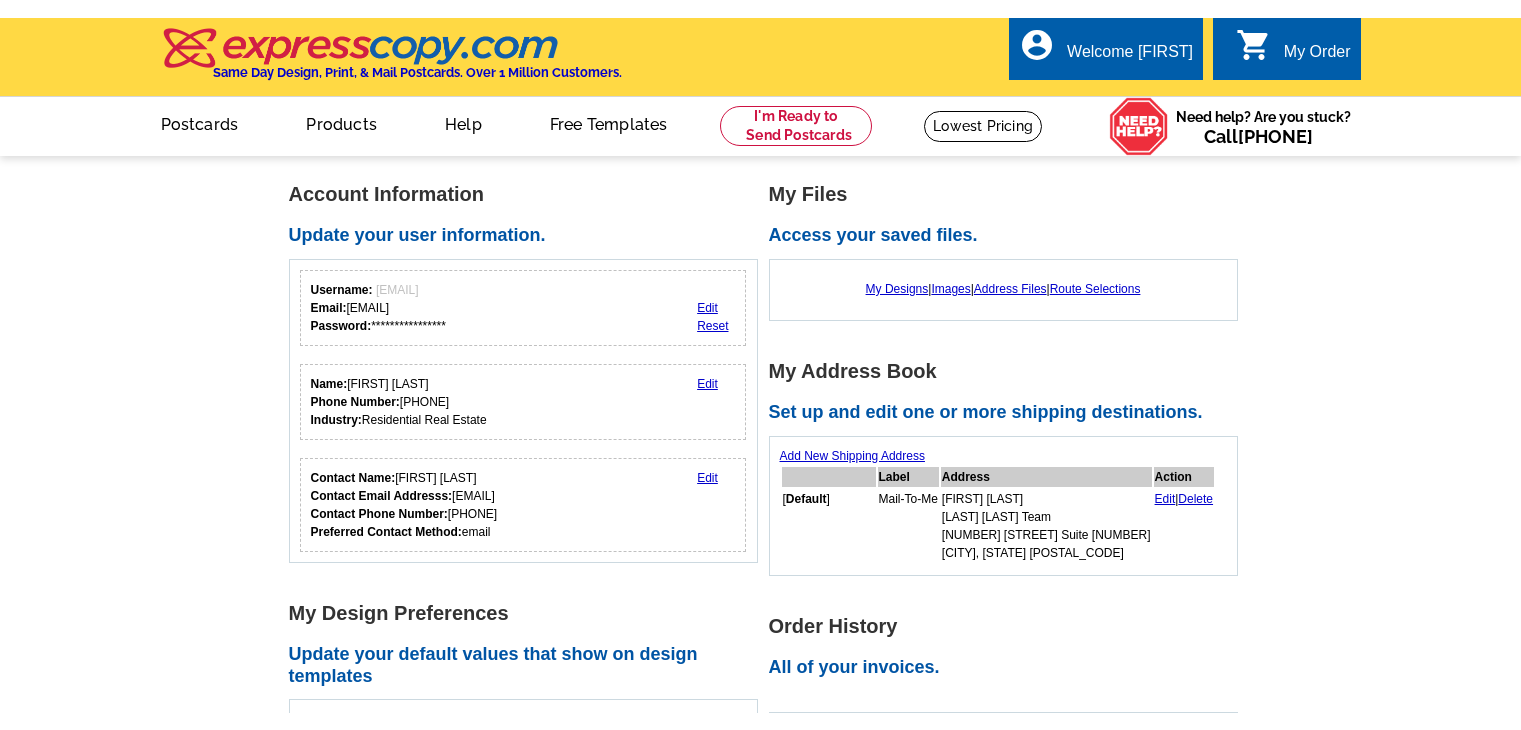 scroll, scrollTop: 0, scrollLeft: 0, axis: both 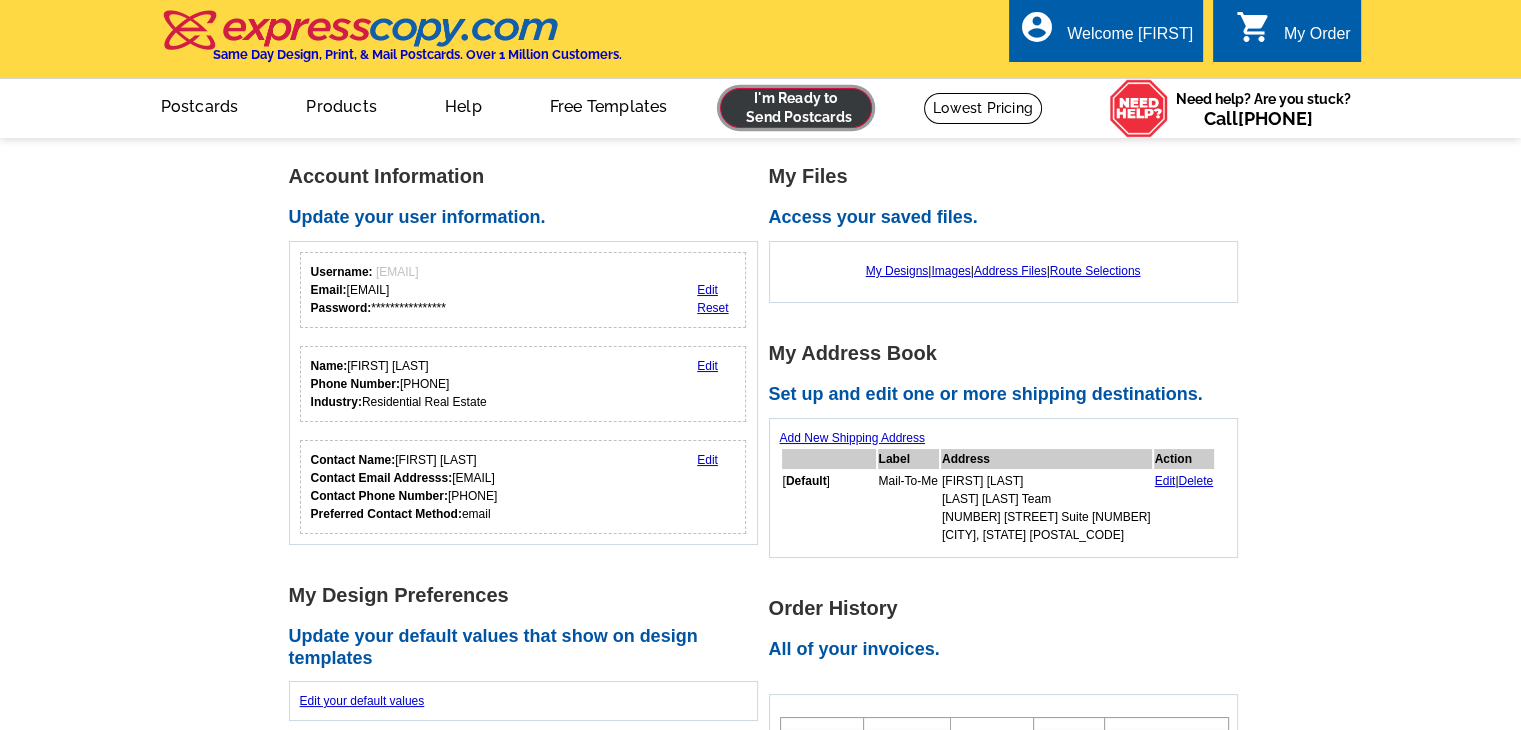 click at bounding box center (796, 108) 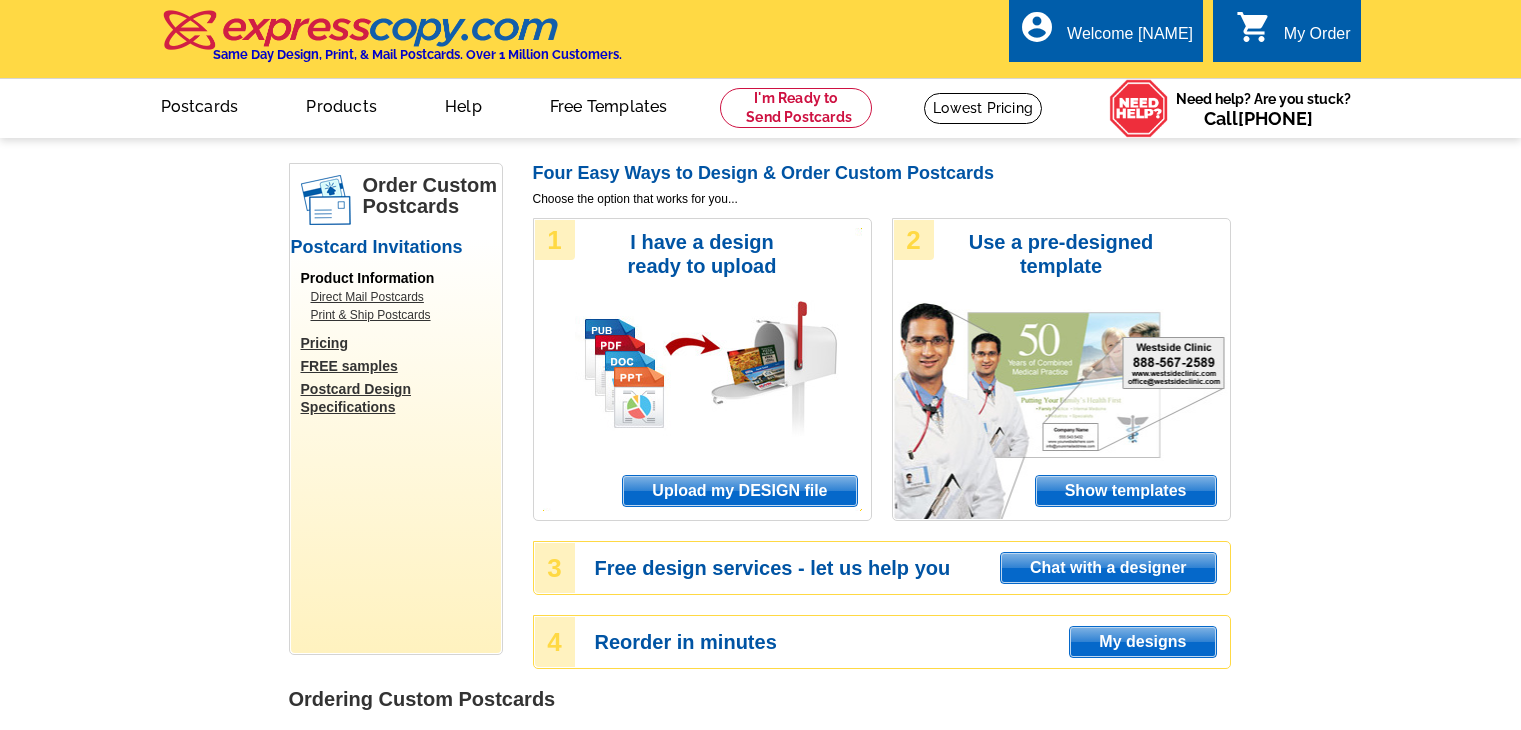 scroll, scrollTop: 0, scrollLeft: 0, axis: both 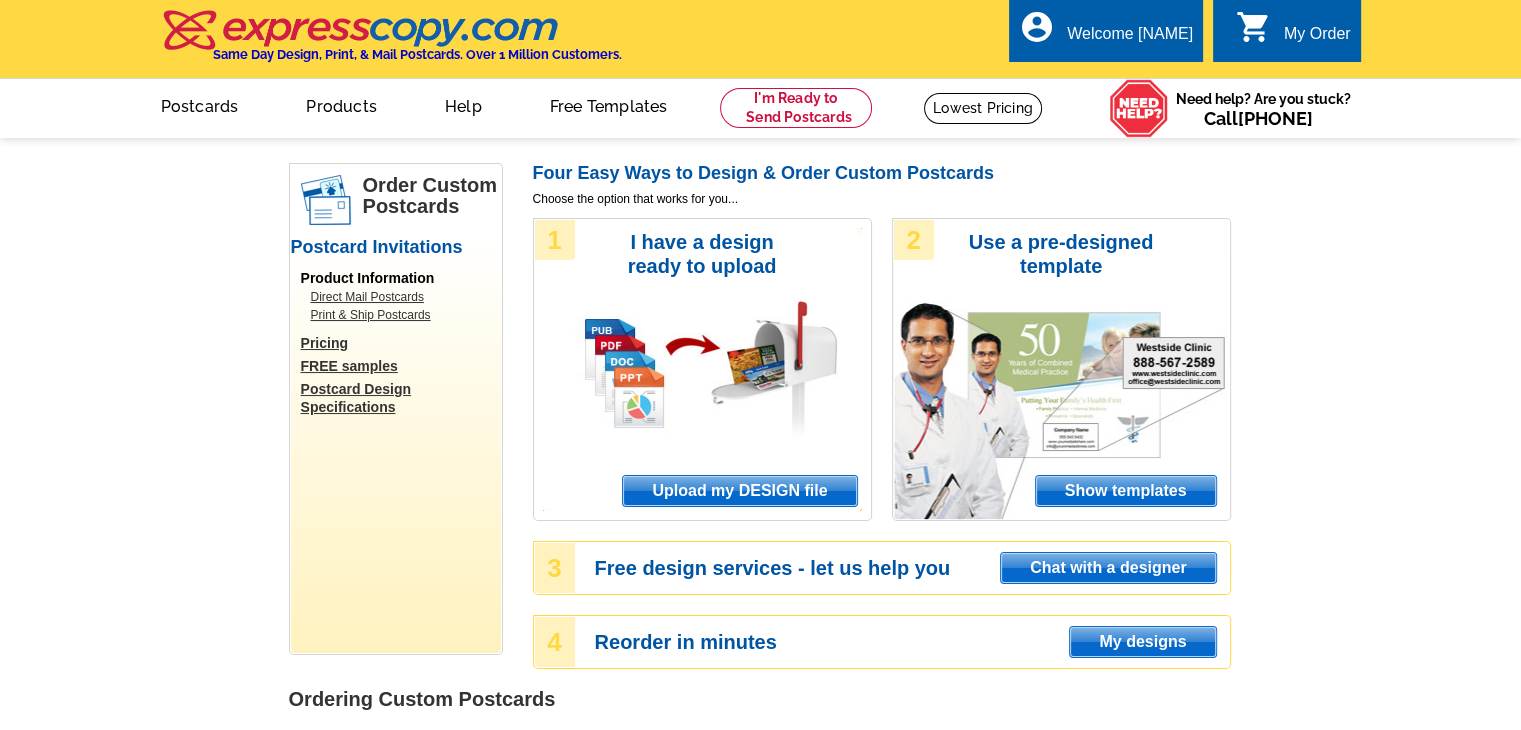 click on "Upload my DESIGN file" at bounding box center [739, 491] 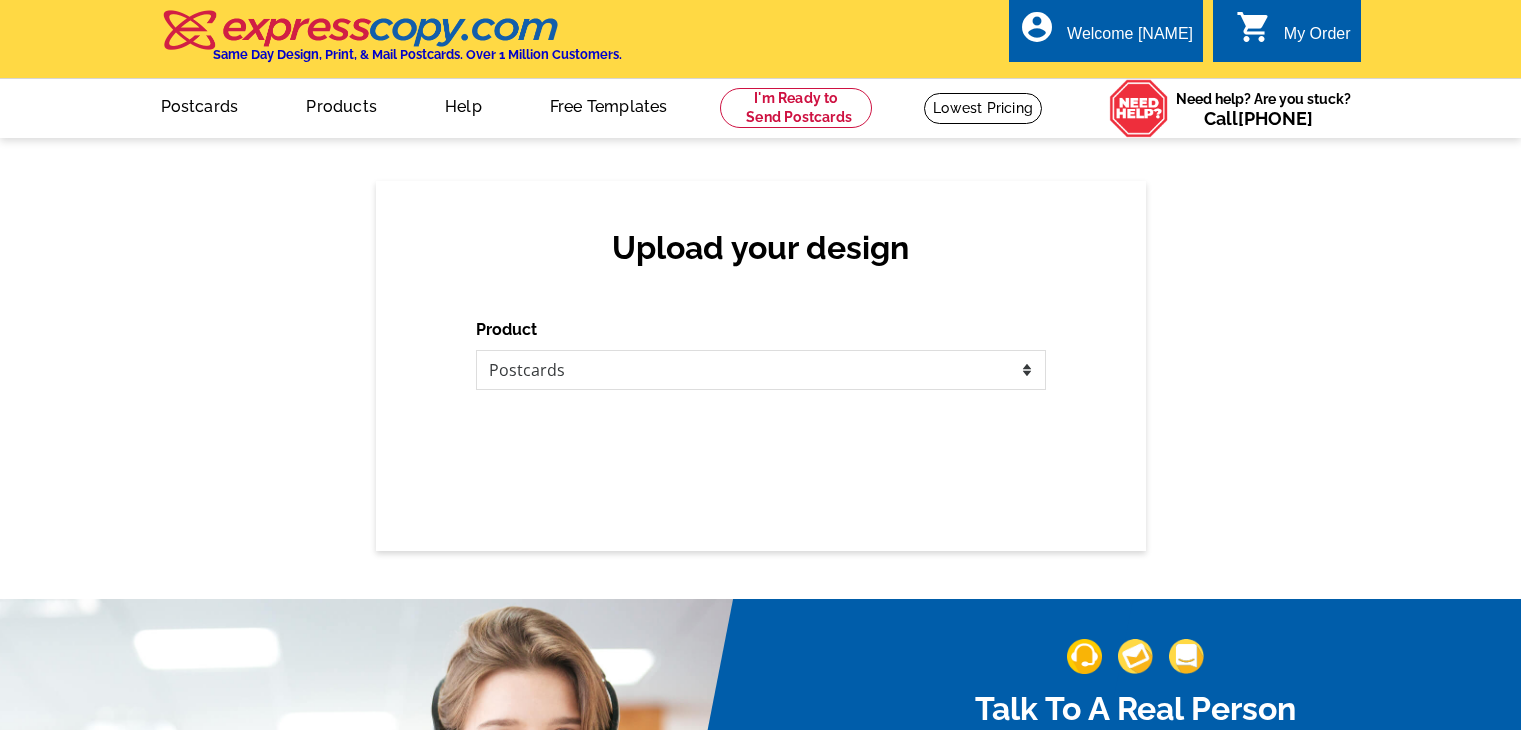 scroll, scrollTop: 0, scrollLeft: 0, axis: both 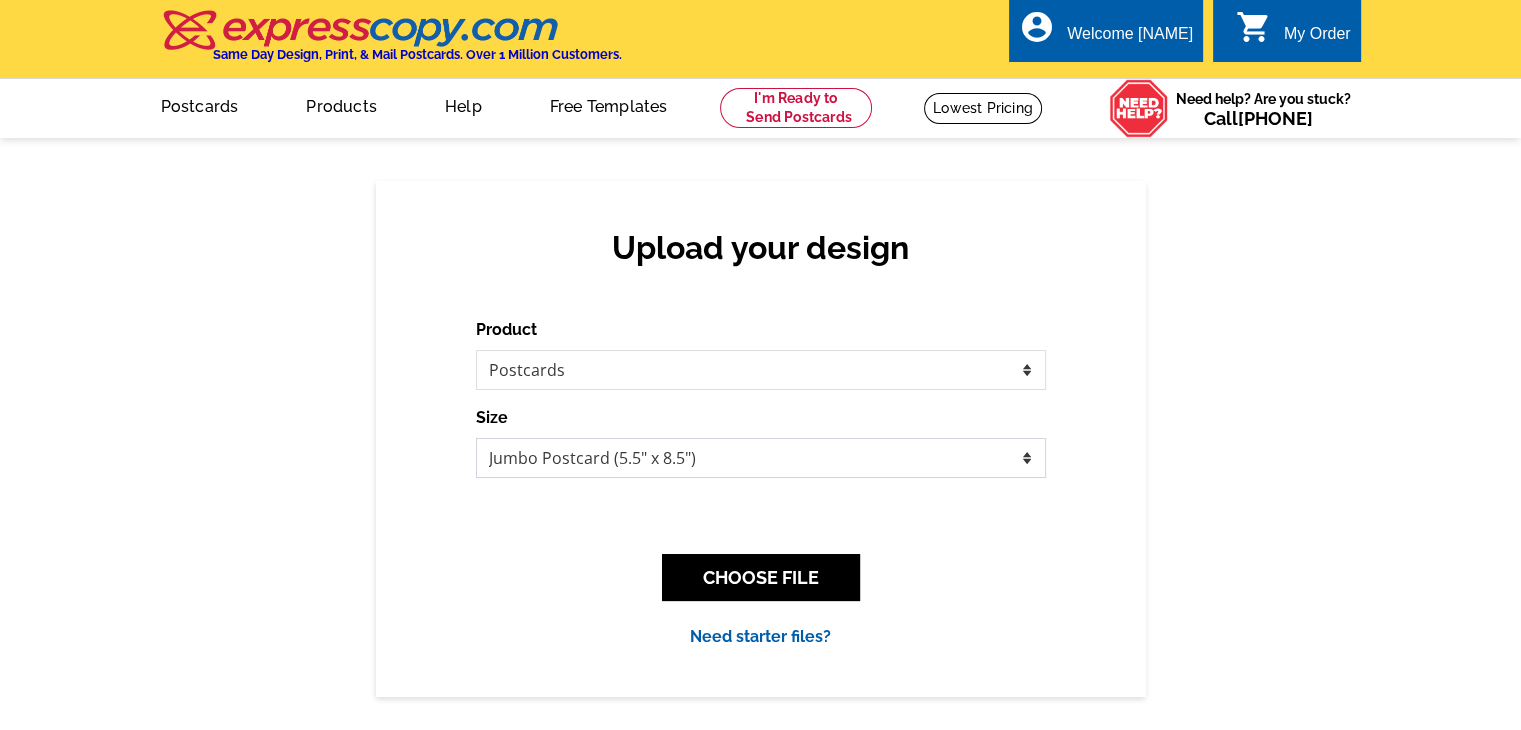 click on "Jumbo Postcard (5.5" x 8.5") Regular Postcard (4.25" x 5.6") Panoramic Postcard (5.75" x 11.25") Giant Postcard (8.5" x 11") EDDM Postcard (6.125" x 8.25")" at bounding box center (761, 458) 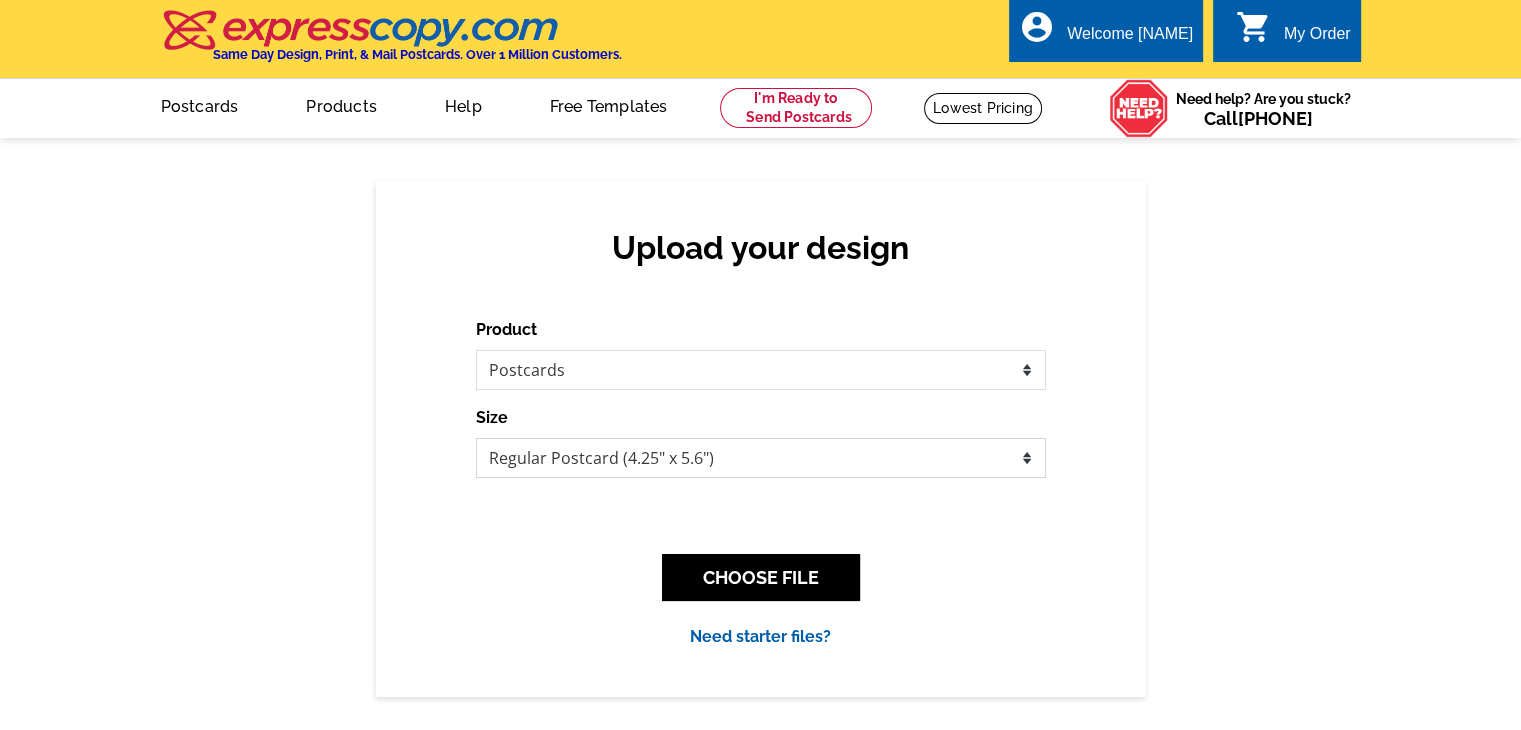 click on "Jumbo Postcard (5.5" x 8.5") Regular Postcard (4.25" x 5.6") Panoramic Postcard (5.75" x 11.25") Giant Postcard (8.5" x 11") EDDM Postcard (6.125" x 8.25")" at bounding box center (761, 458) 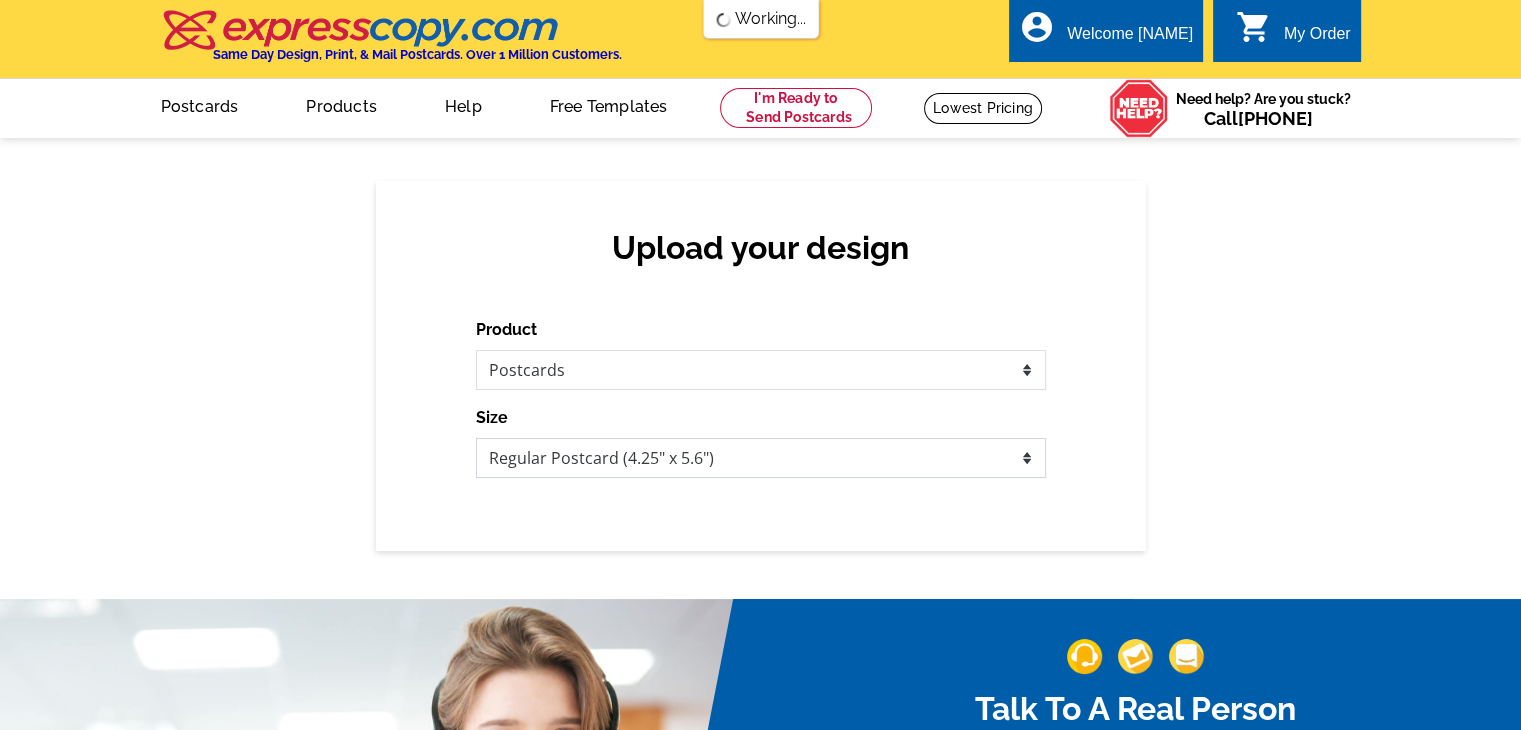 scroll, scrollTop: 0, scrollLeft: 0, axis: both 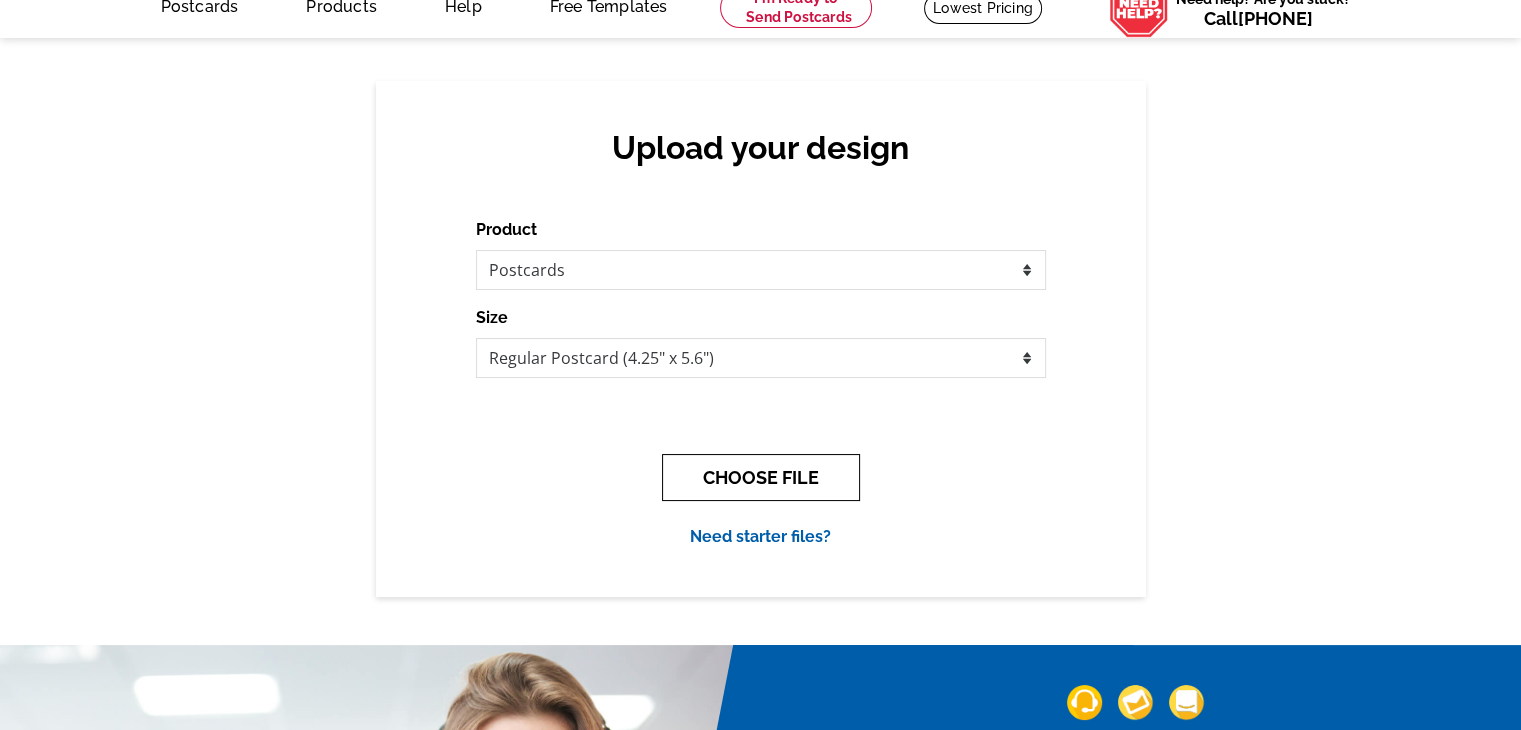 click on "CHOOSE FILE" at bounding box center (761, 477) 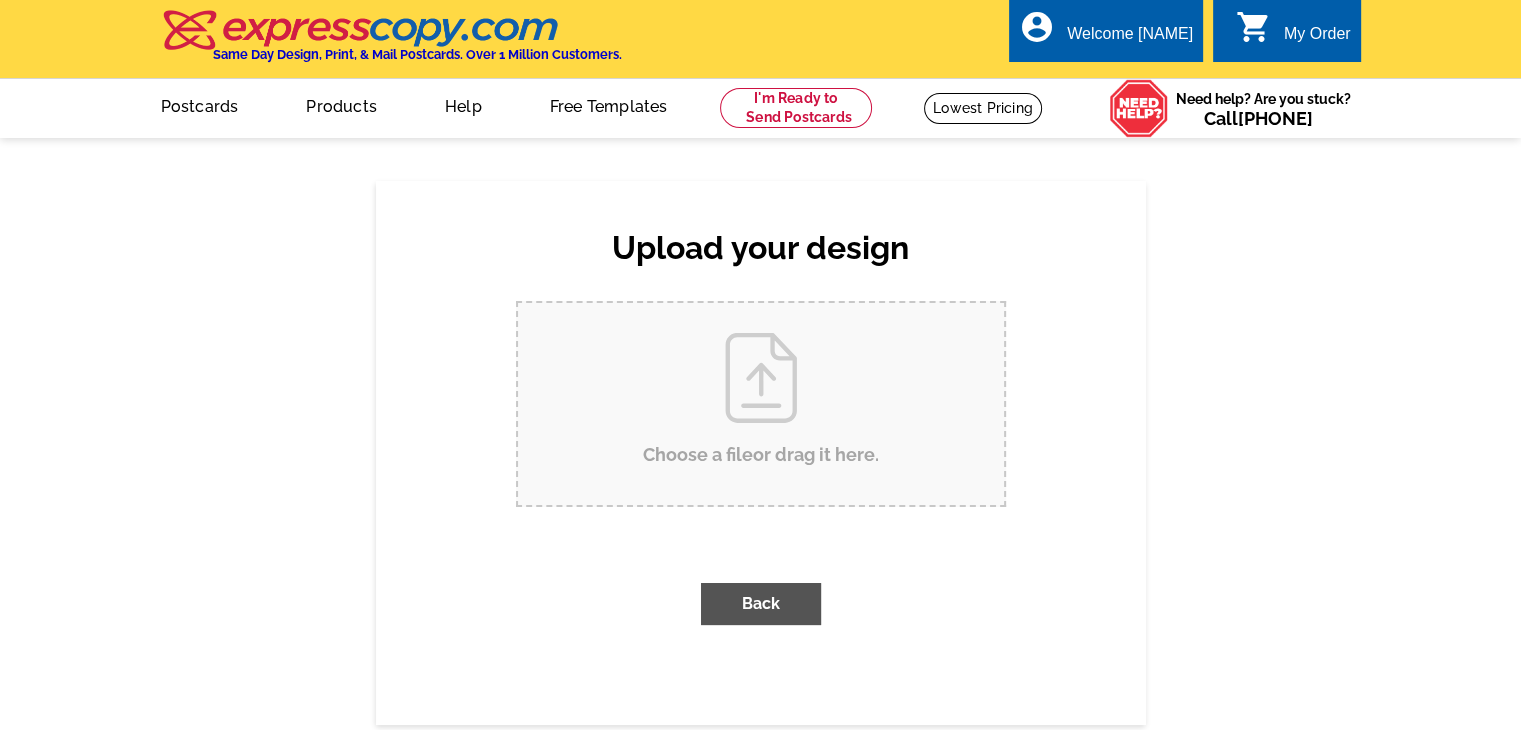 scroll, scrollTop: 0, scrollLeft: 0, axis: both 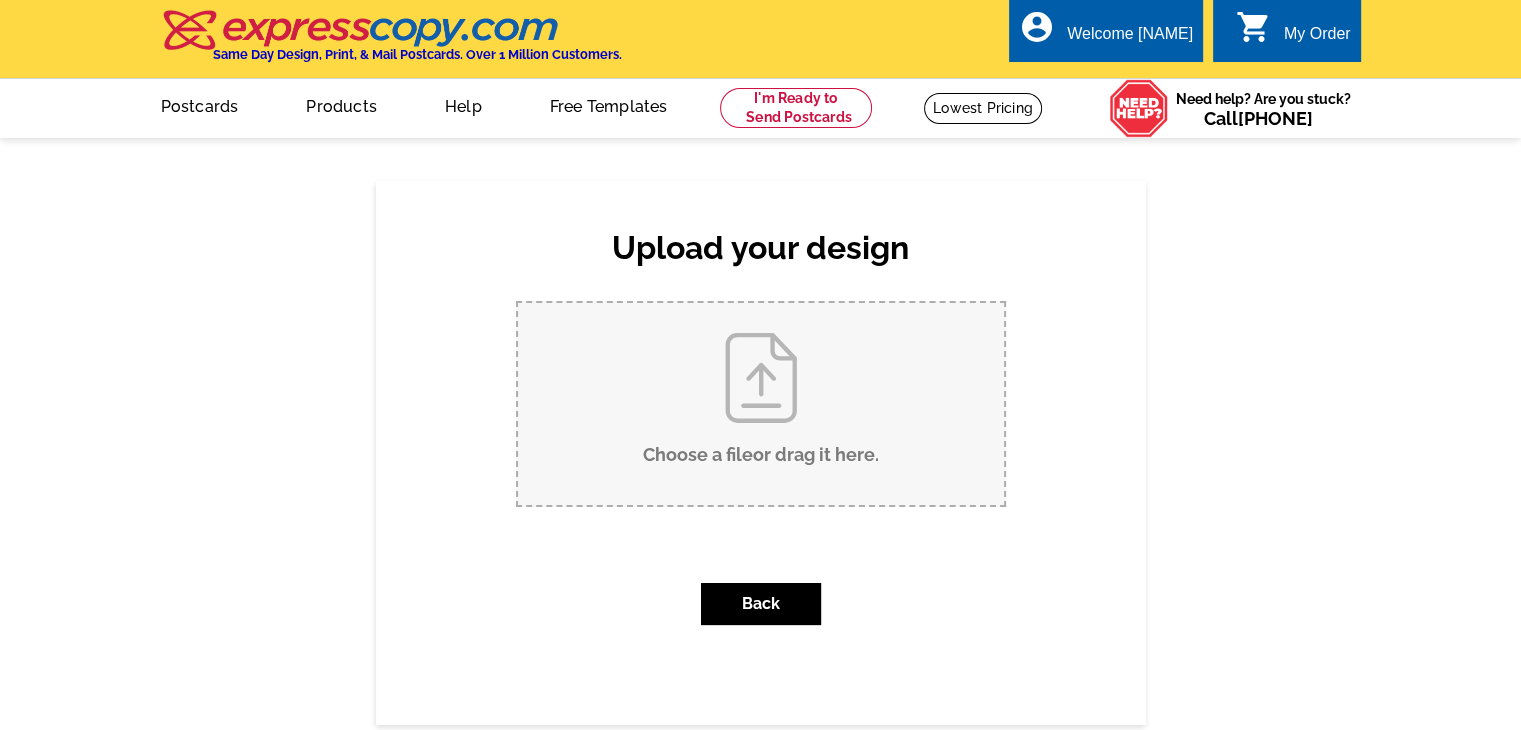 click on "Choose a file  or drag it here ." at bounding box center (761, 404) 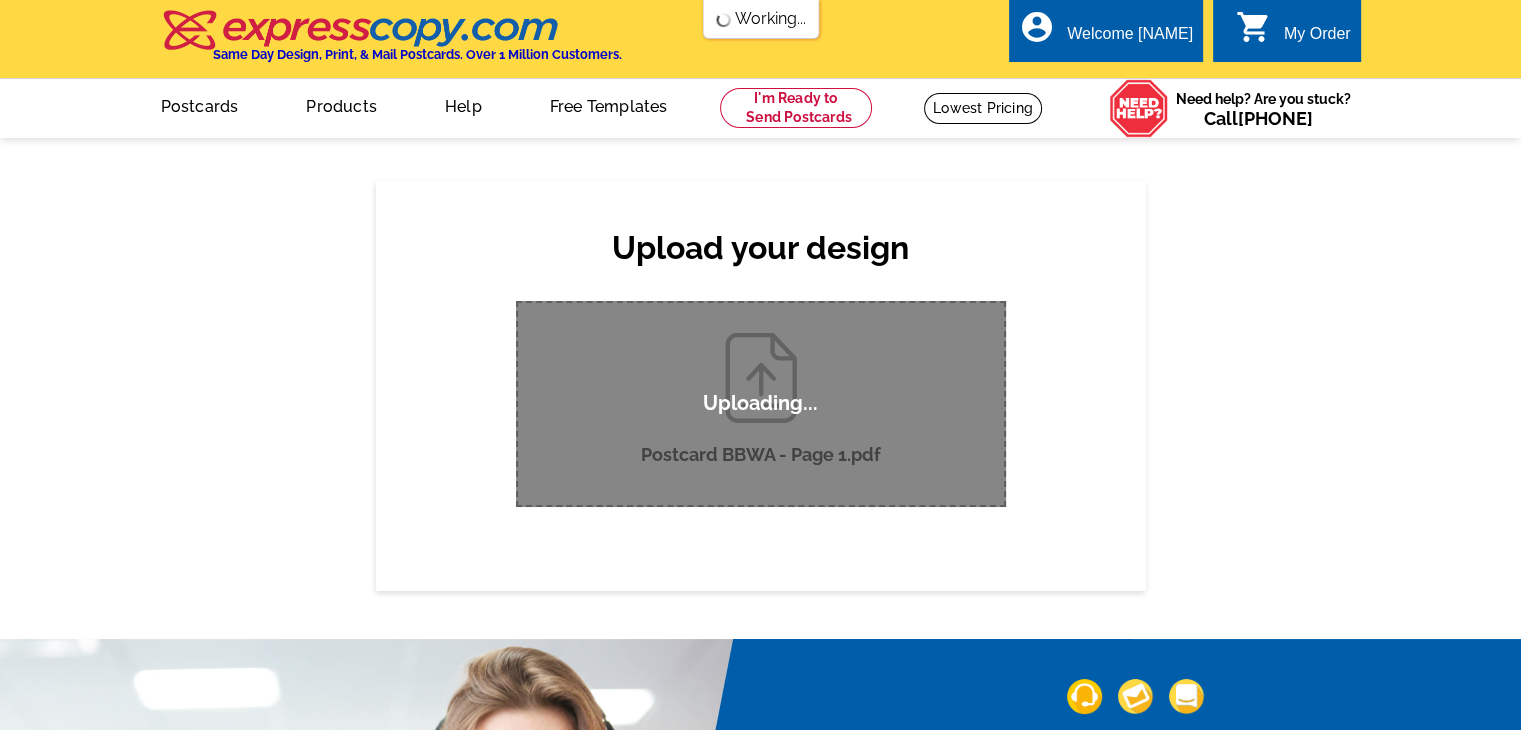 type 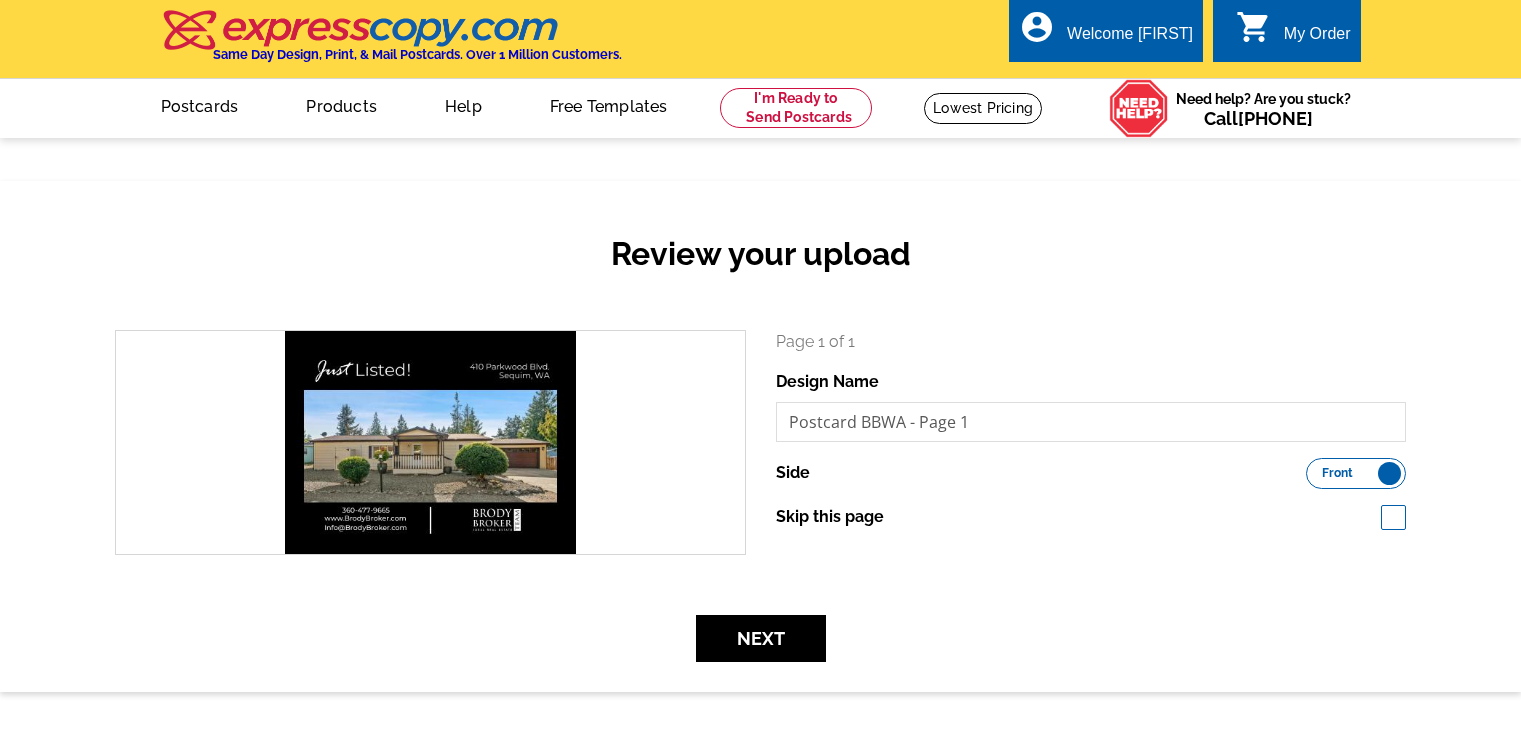 scroll, scrollTop: 0, scrollLeft: 0, axis: both 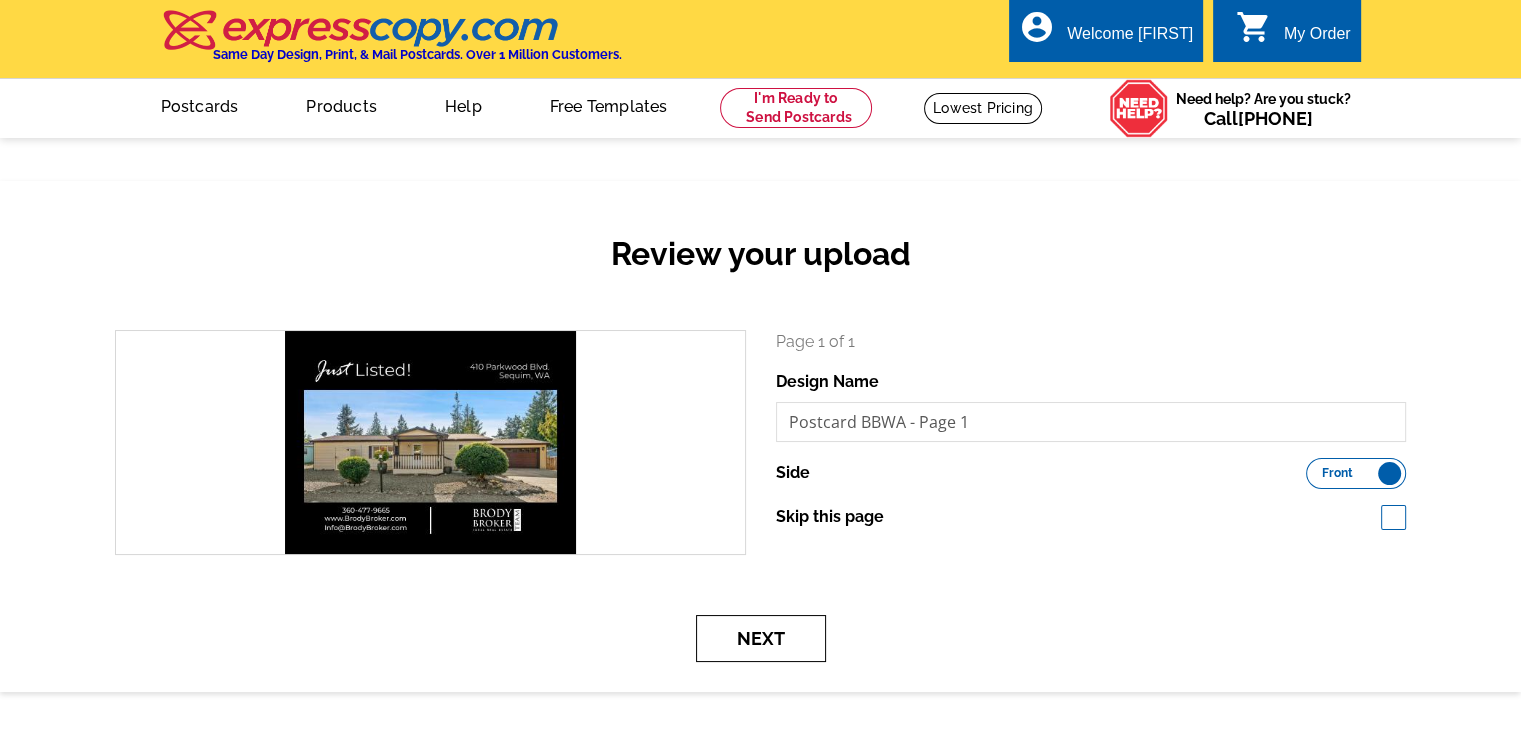 click on "Next" at bounding box center (761, 638) 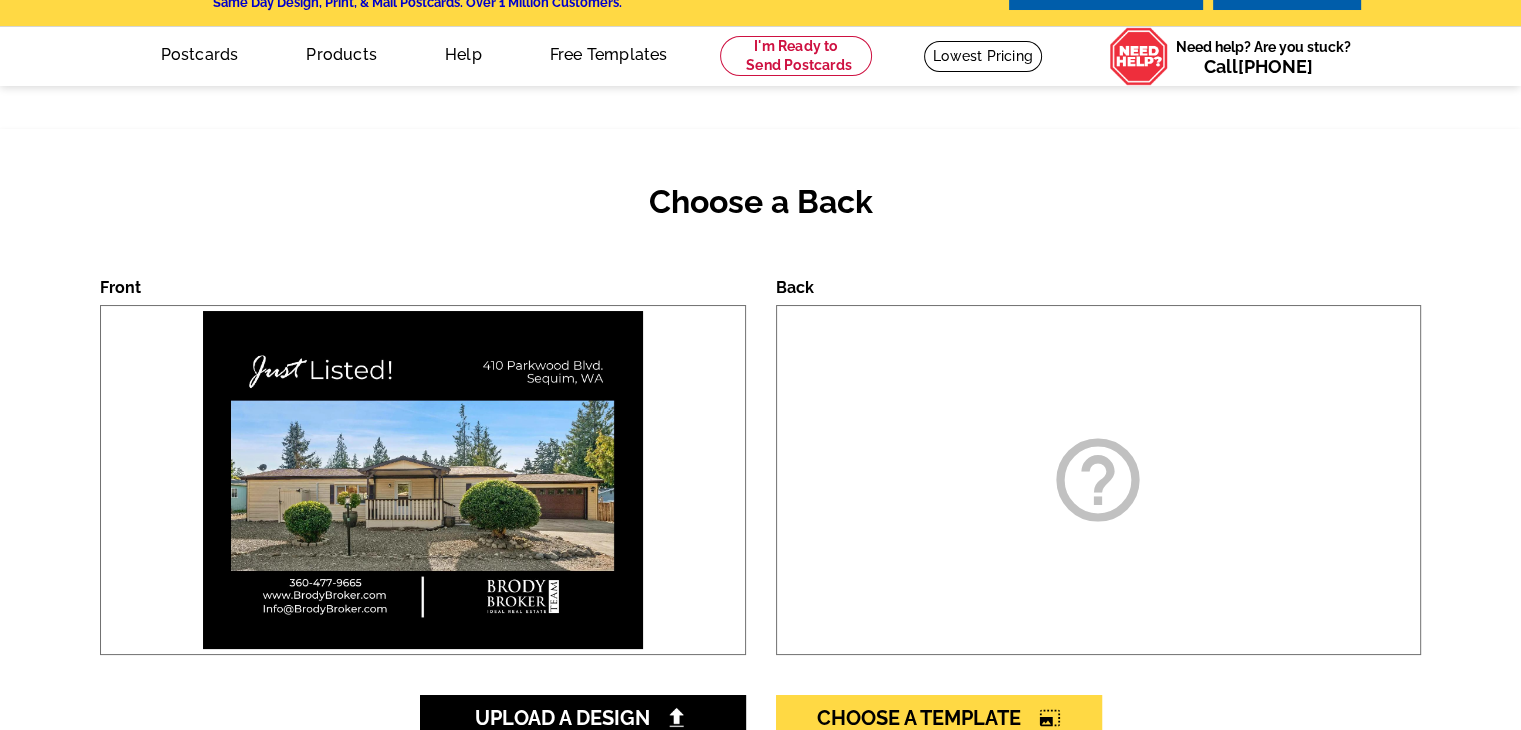 scroll, scrollTop: 300, scrollLeft: 0, axis: vertical 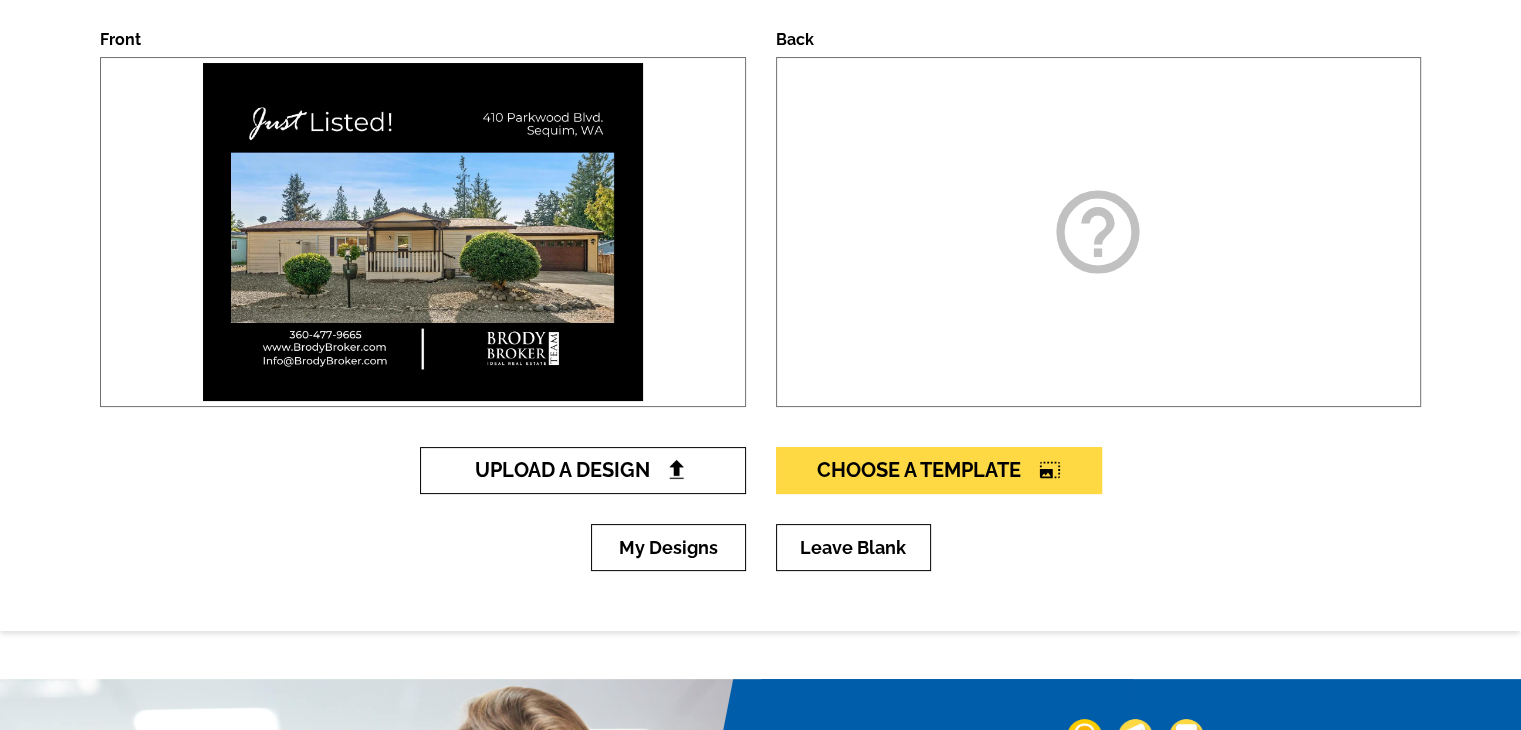 click on "Upload A Design" at bounding box center [582, 470] 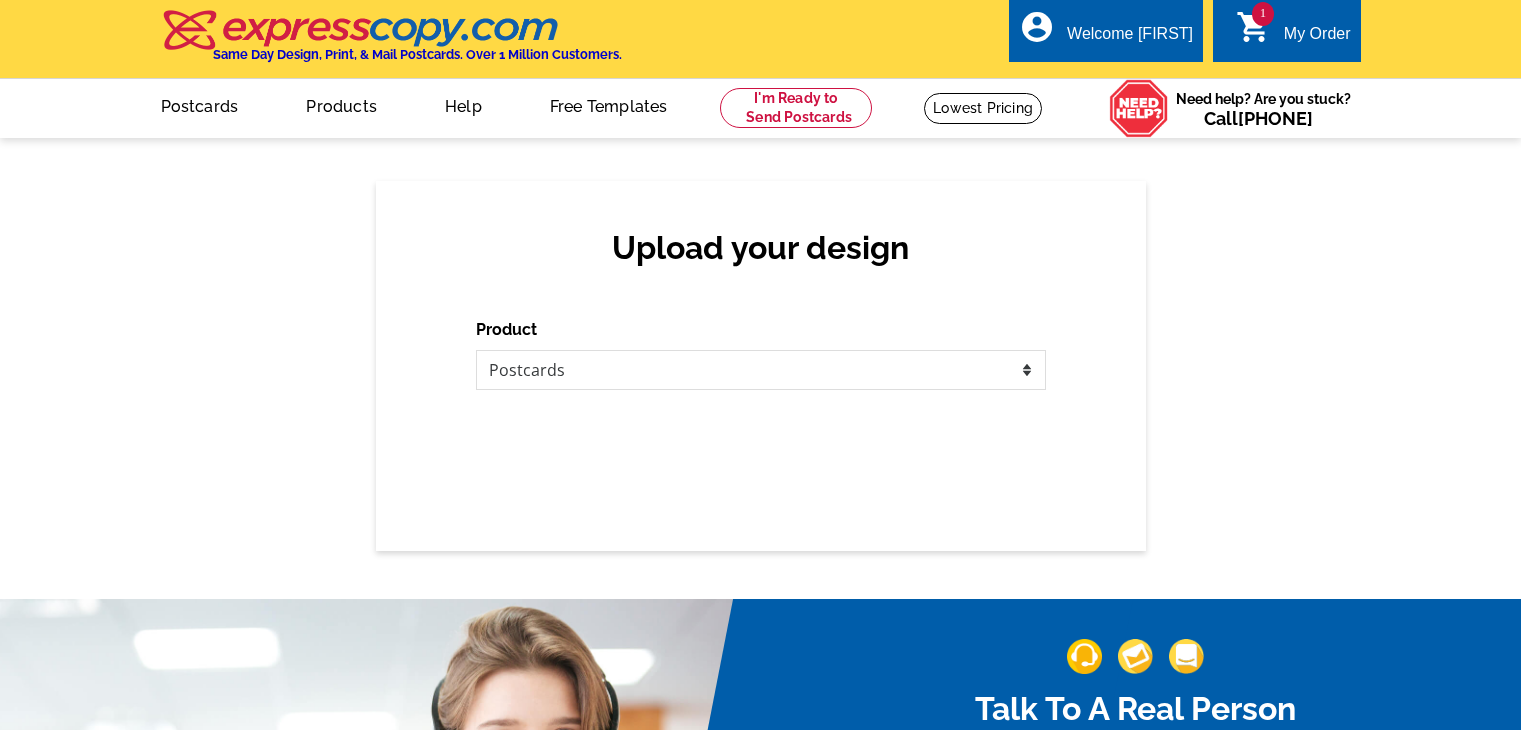 scroll, scrollTop: 0, scrollLeft: 0, axis: both 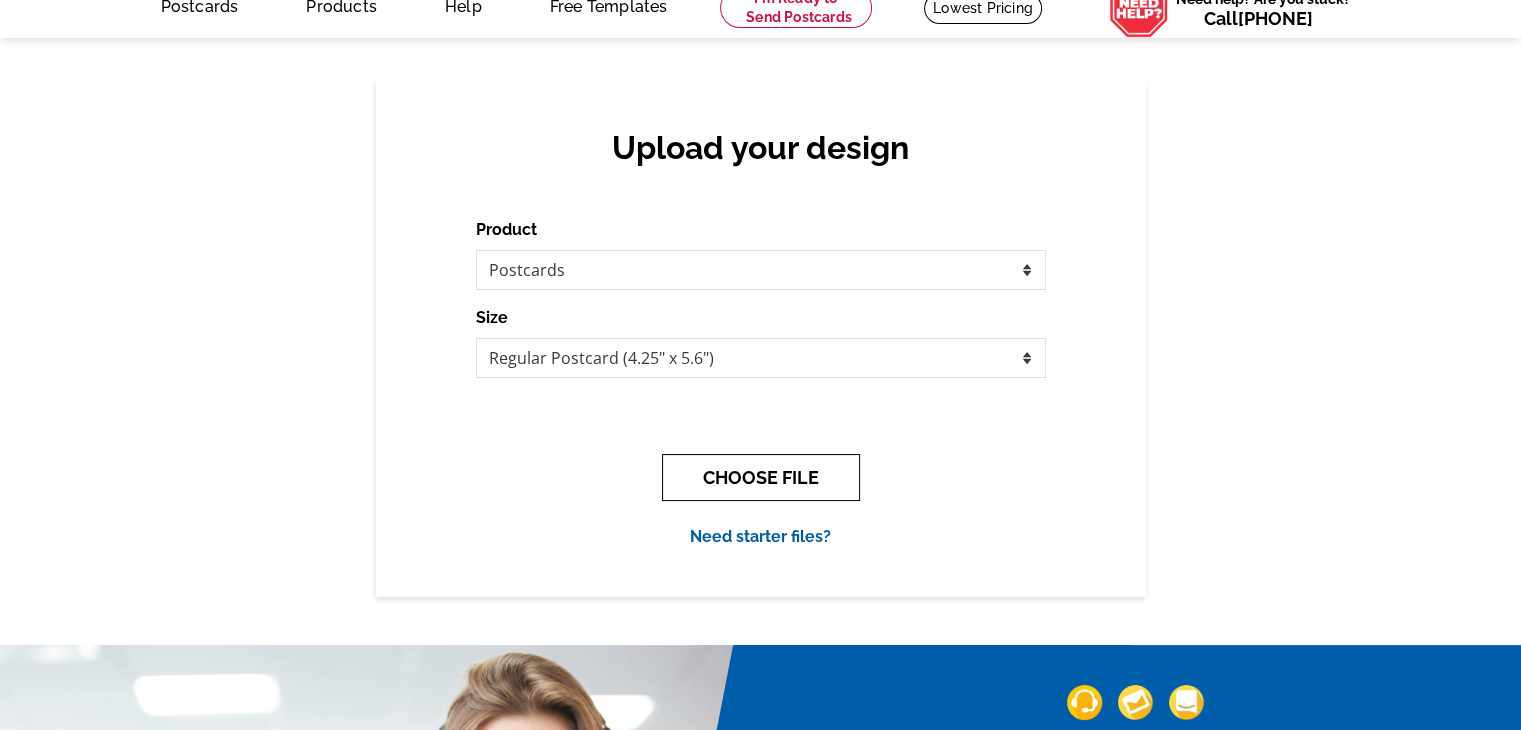 click on "CHOOSE FILE" at bounding box center (761, 477) 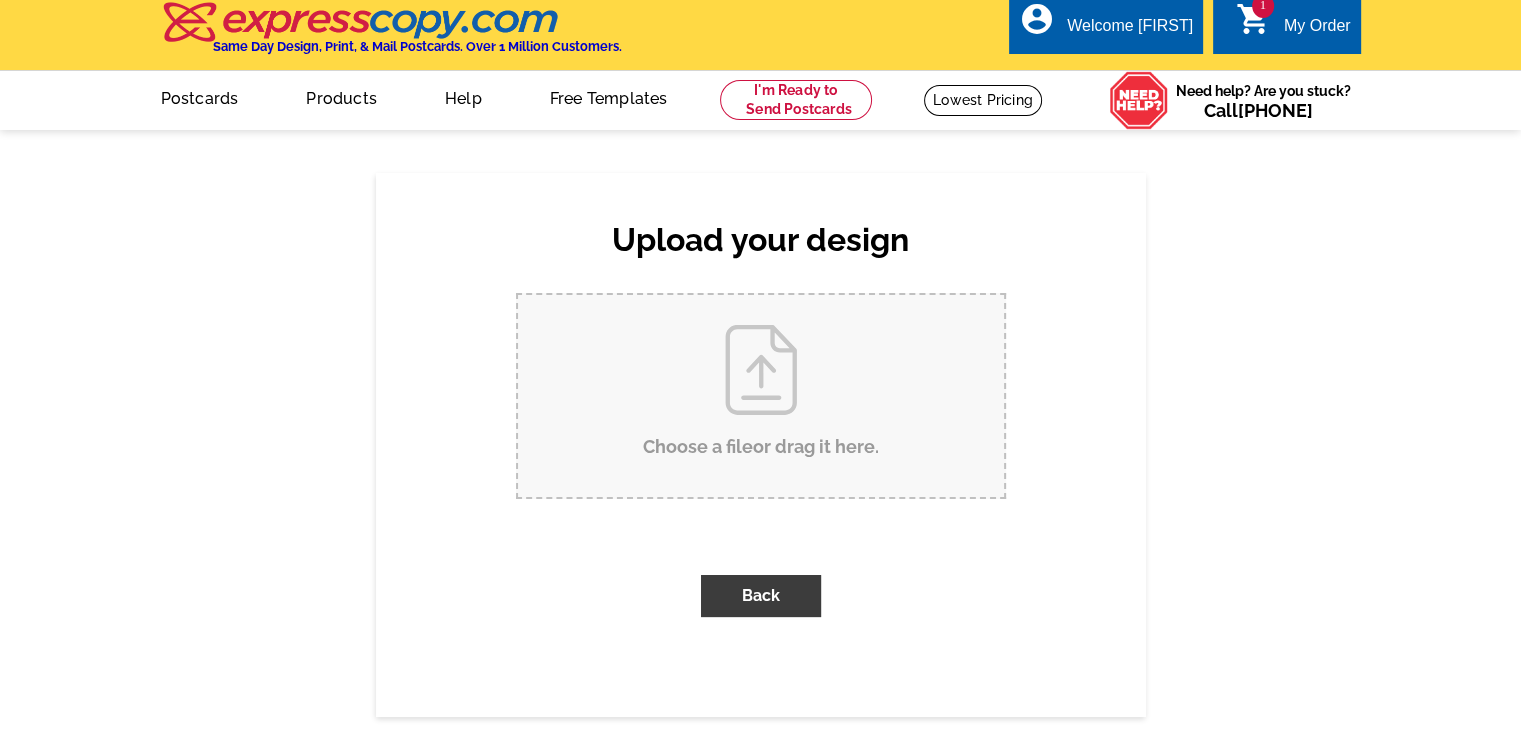 scroll, scrollTop: 0, scrollLeft: 0, axis: both 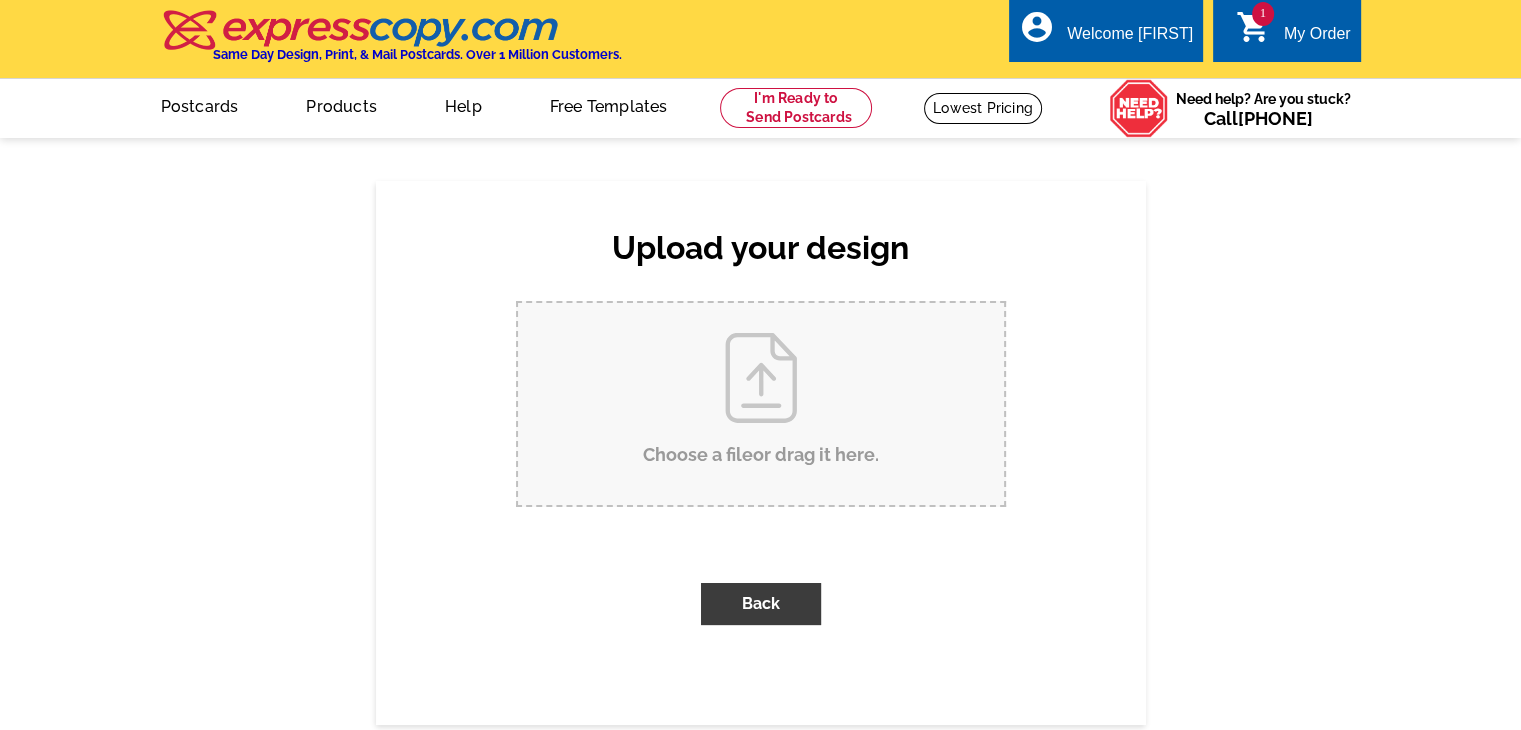 click on "Choose a file  or drag it here ." at bounding box center [761, 404] 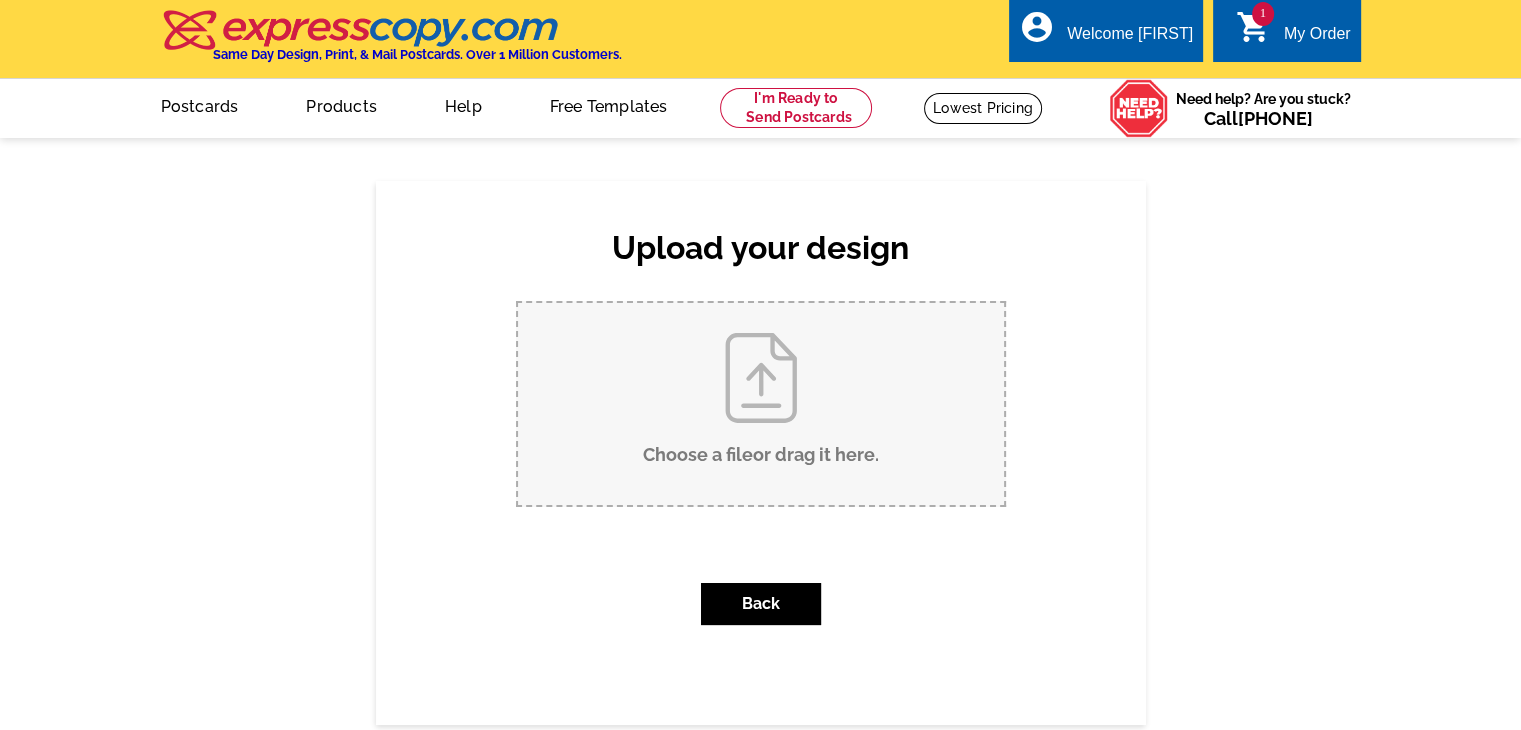 type on "C:\fakepath\Postcard BBWA - Page 2.pdf" 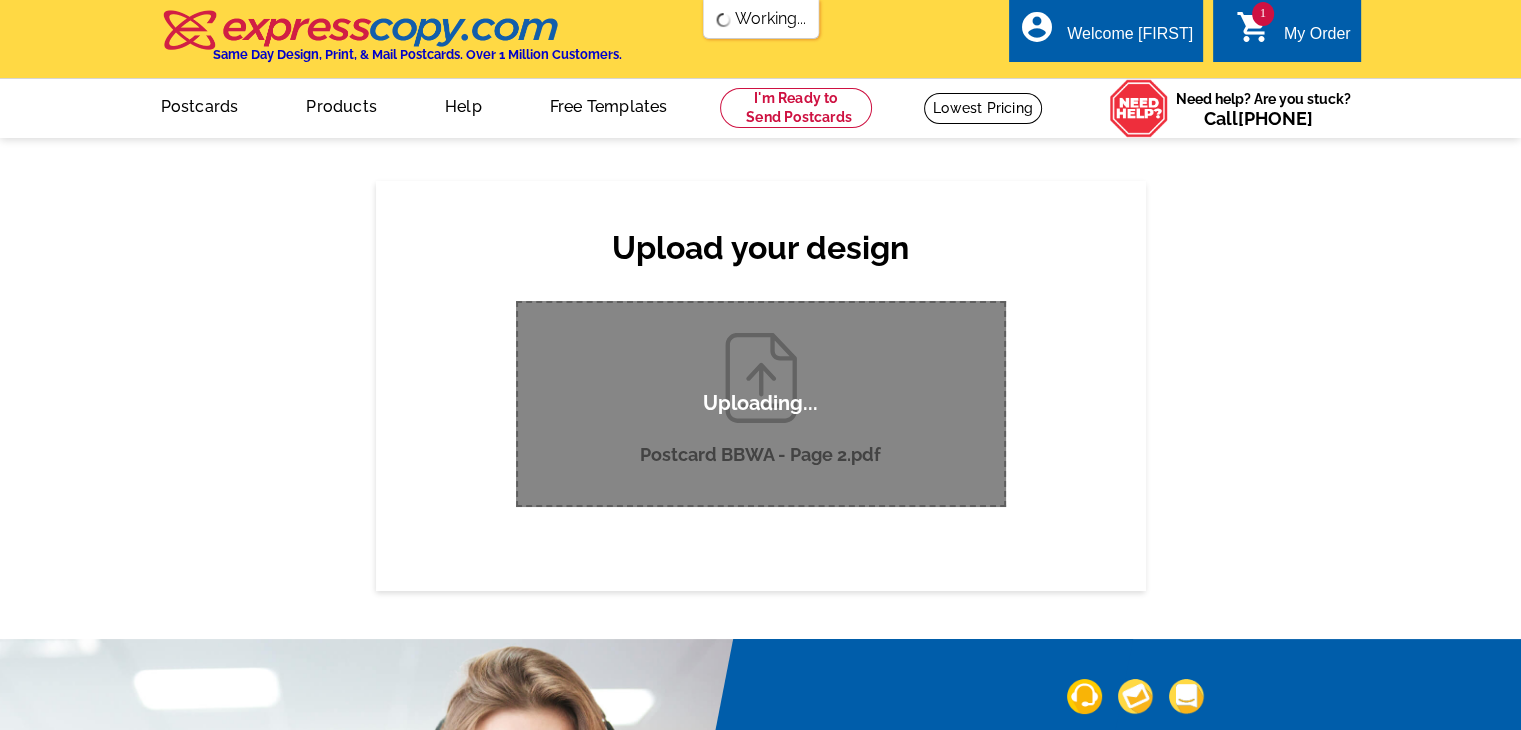 scroll, scrollTop: 0, scrollLeft: 0, axis: both 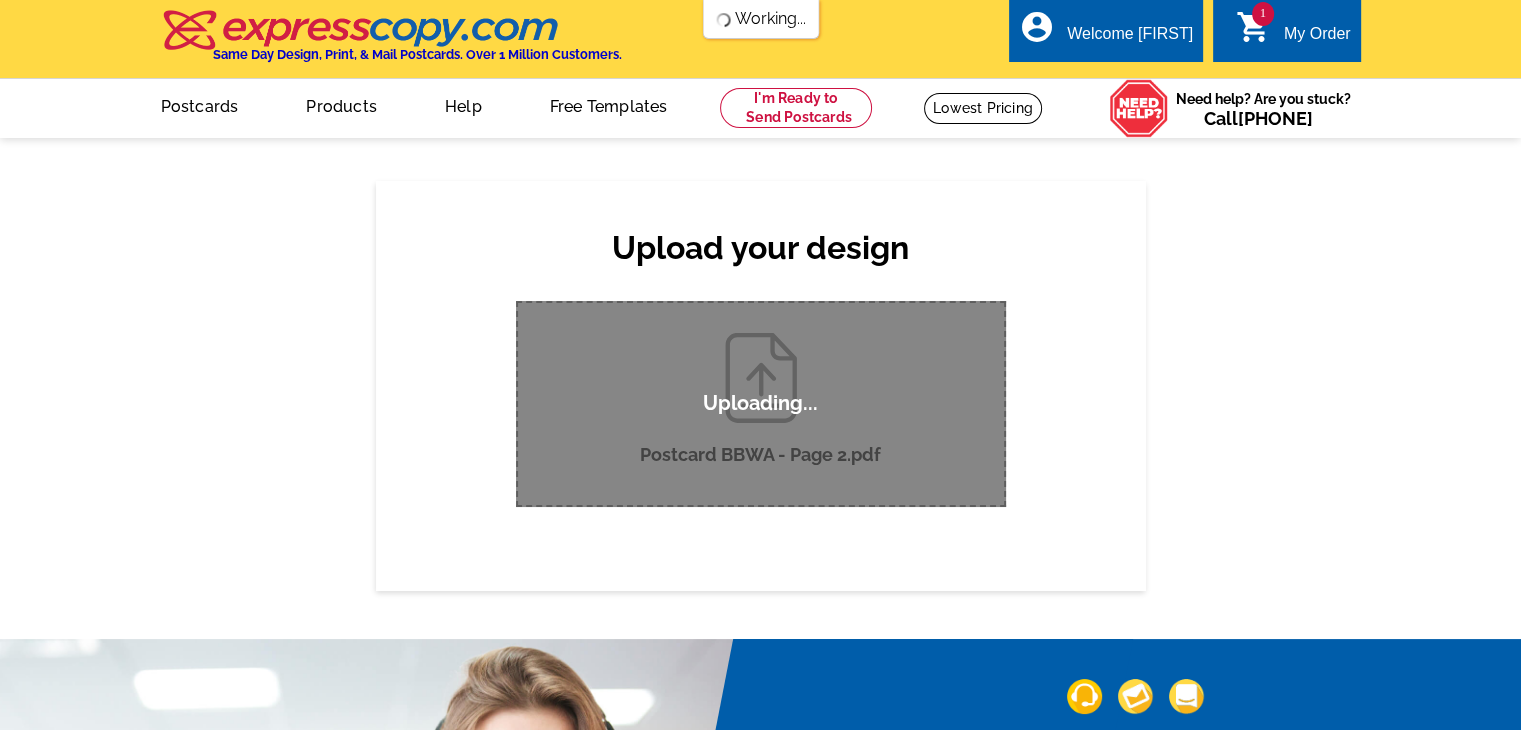 type 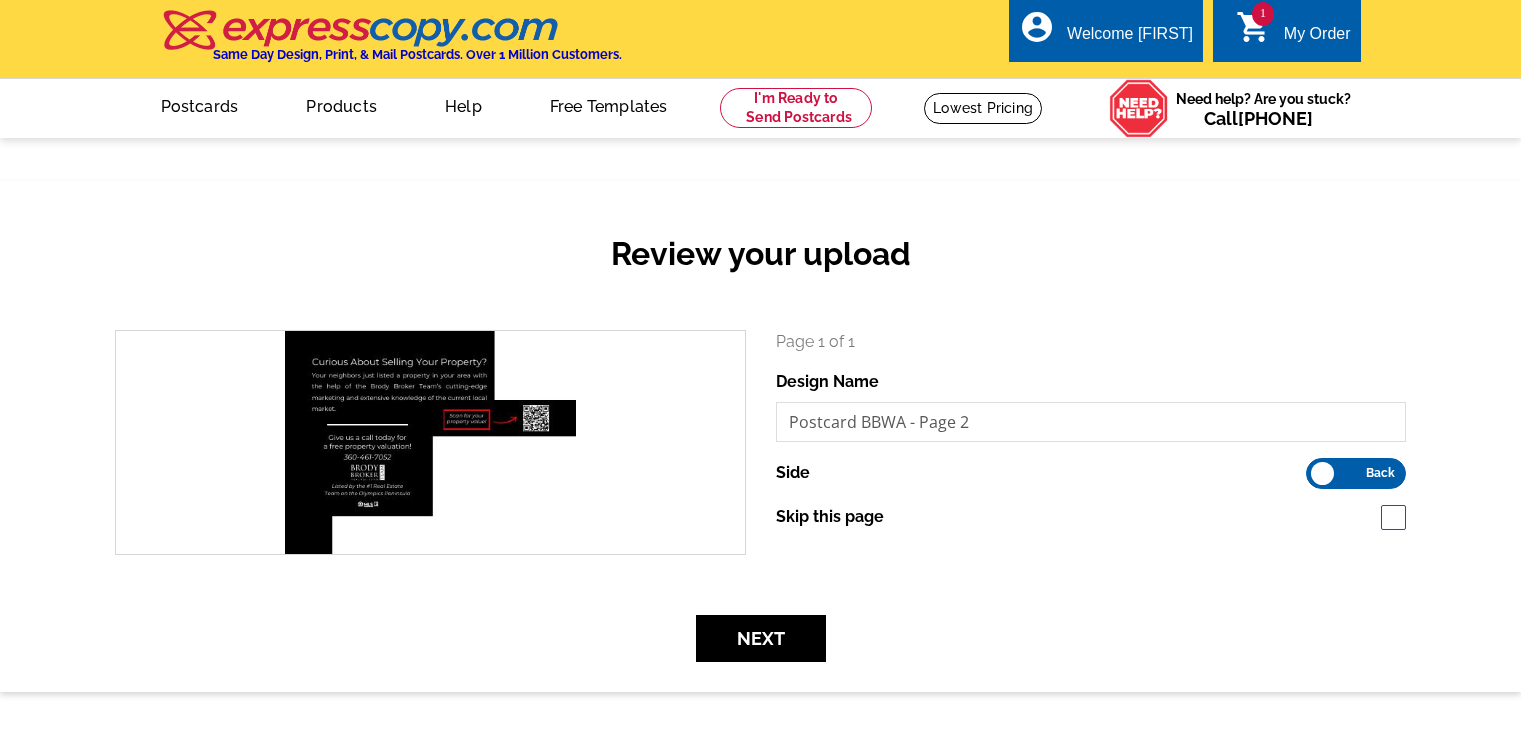 scroll, scrollTop: 0, scrollLeft: 0, axis: both 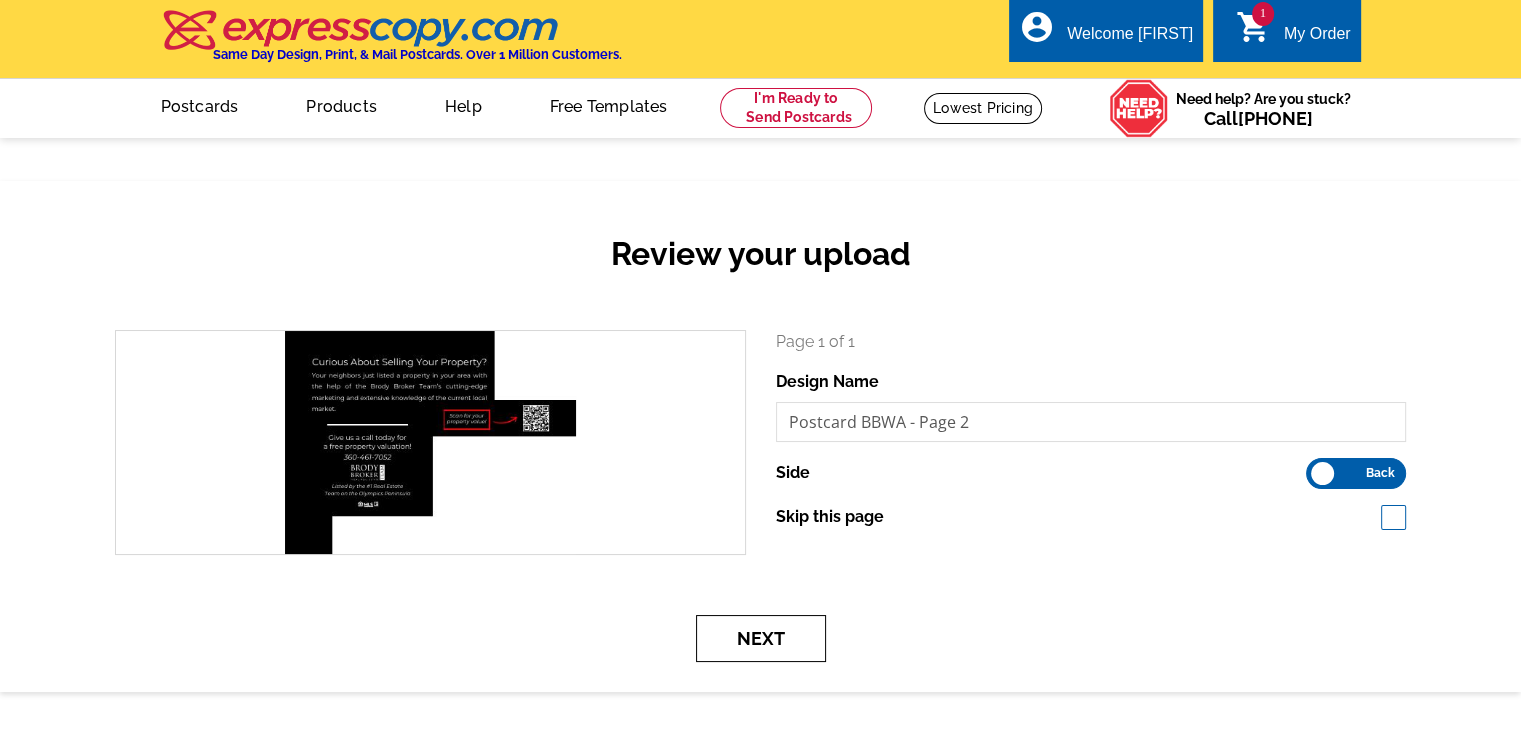 click on "Next" at bounding box center [761, 638] 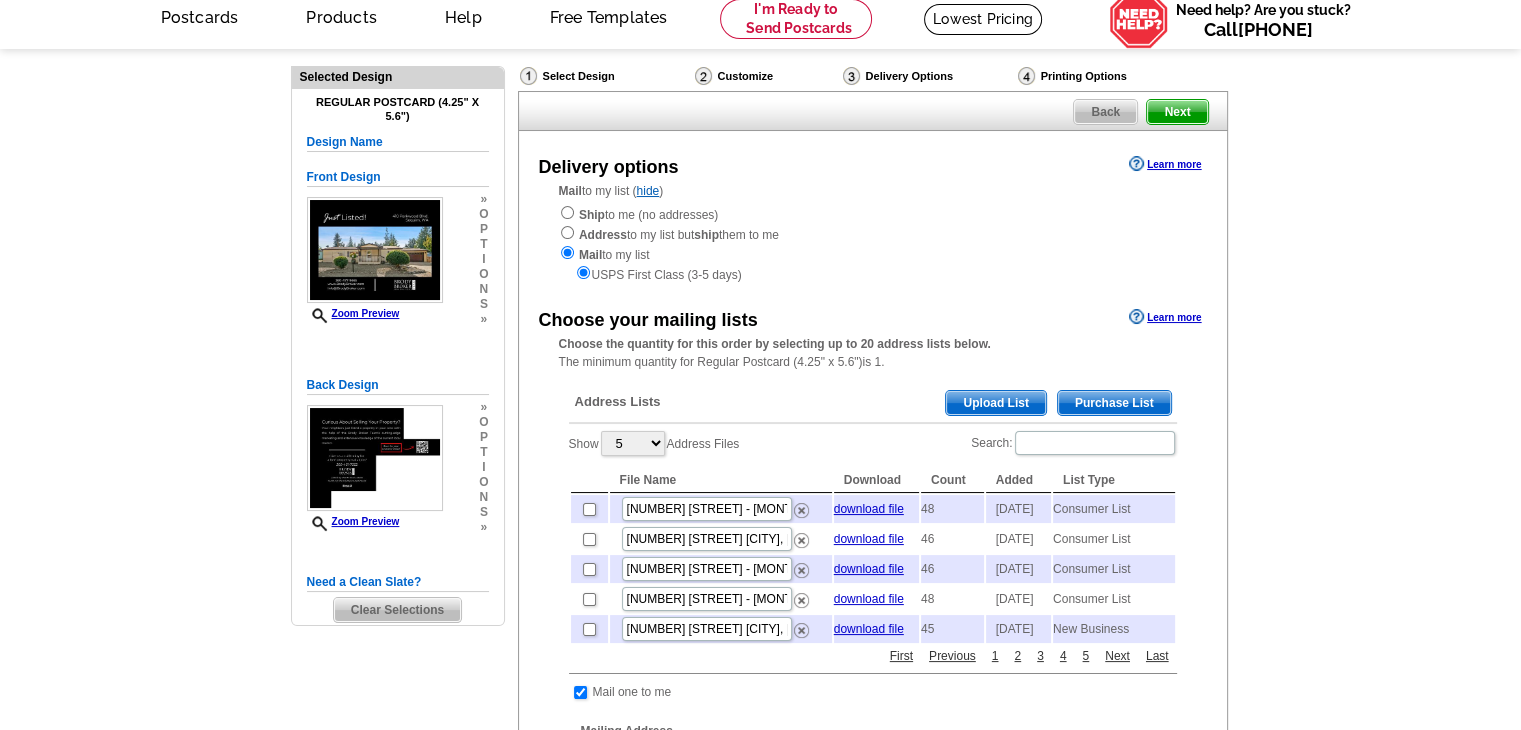 scroll, scrollTop: 100, scrollLeft: 0, axis: vertical 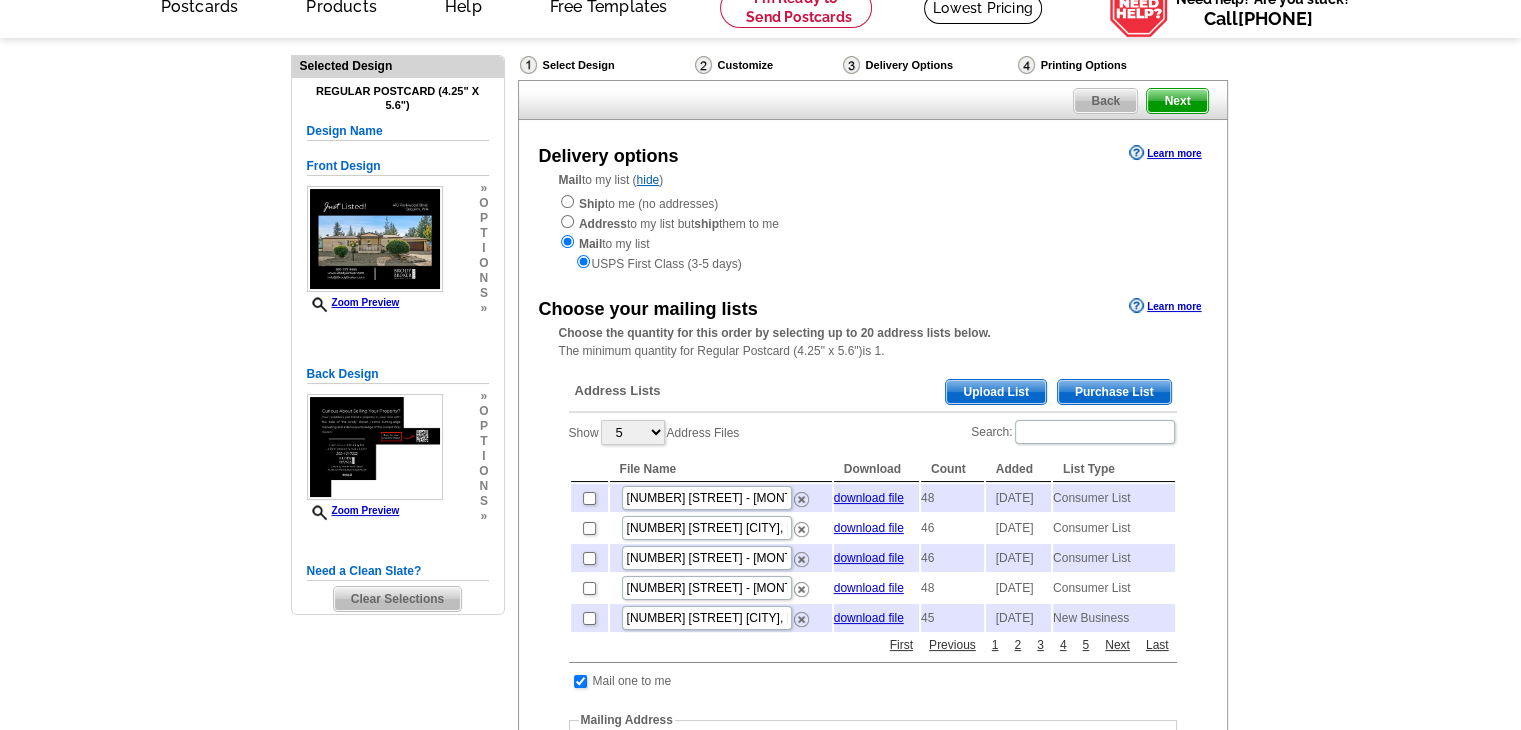 click on "Purchase List" at bounding box center (1114, 392) 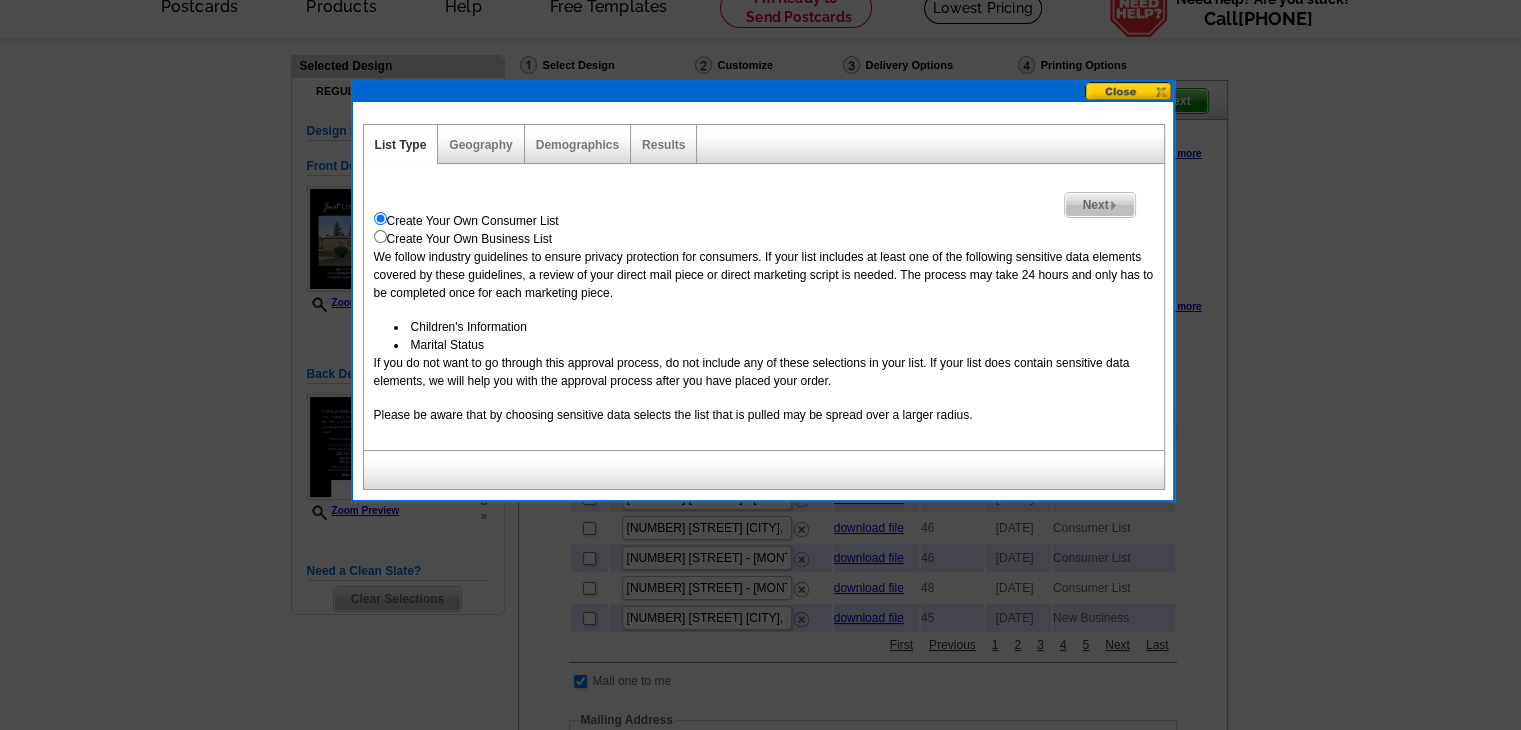click on "Next" at bounding box center (1099, 205) 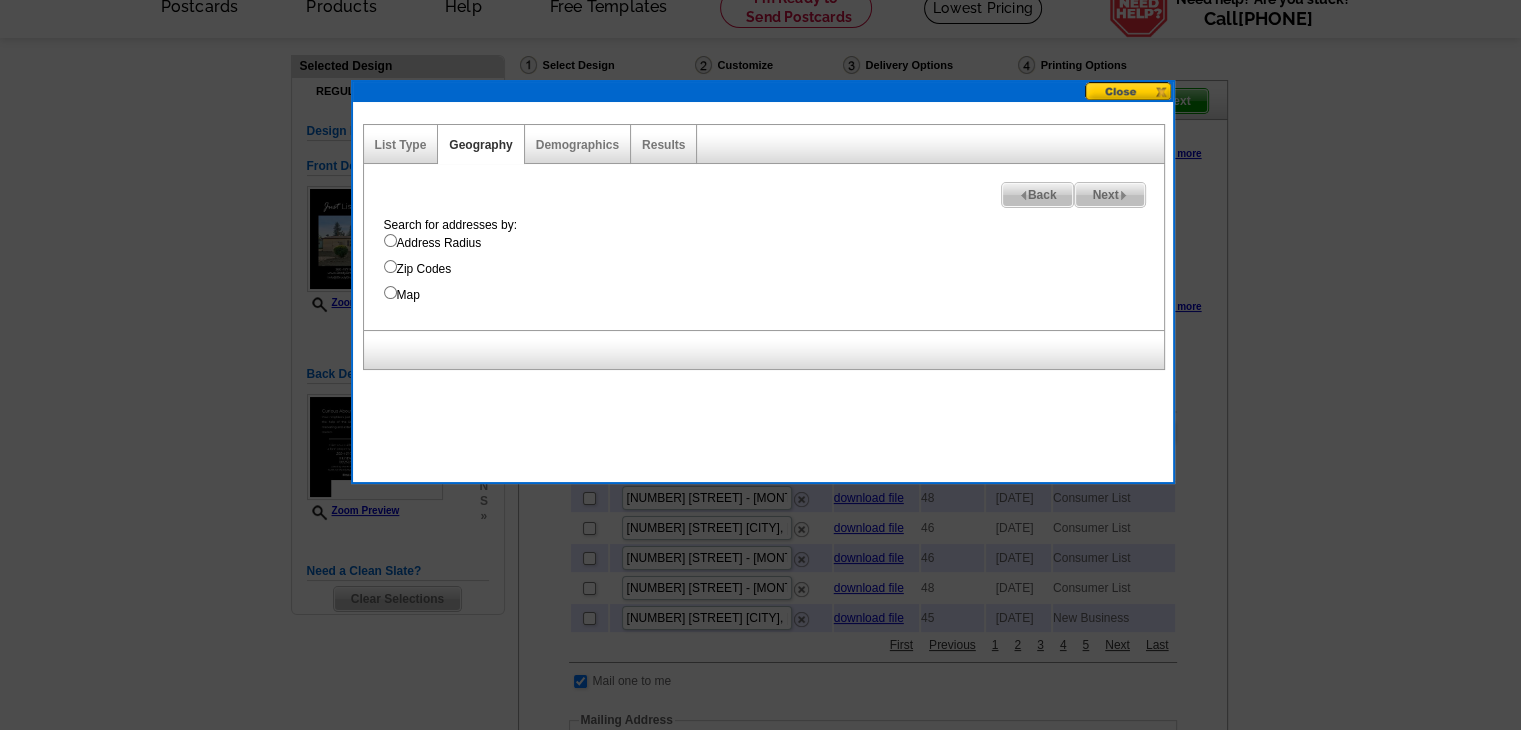 click on "Search for addresses by:
Address Radius
Zip Codes
Map" at bounding box center [769, 260] 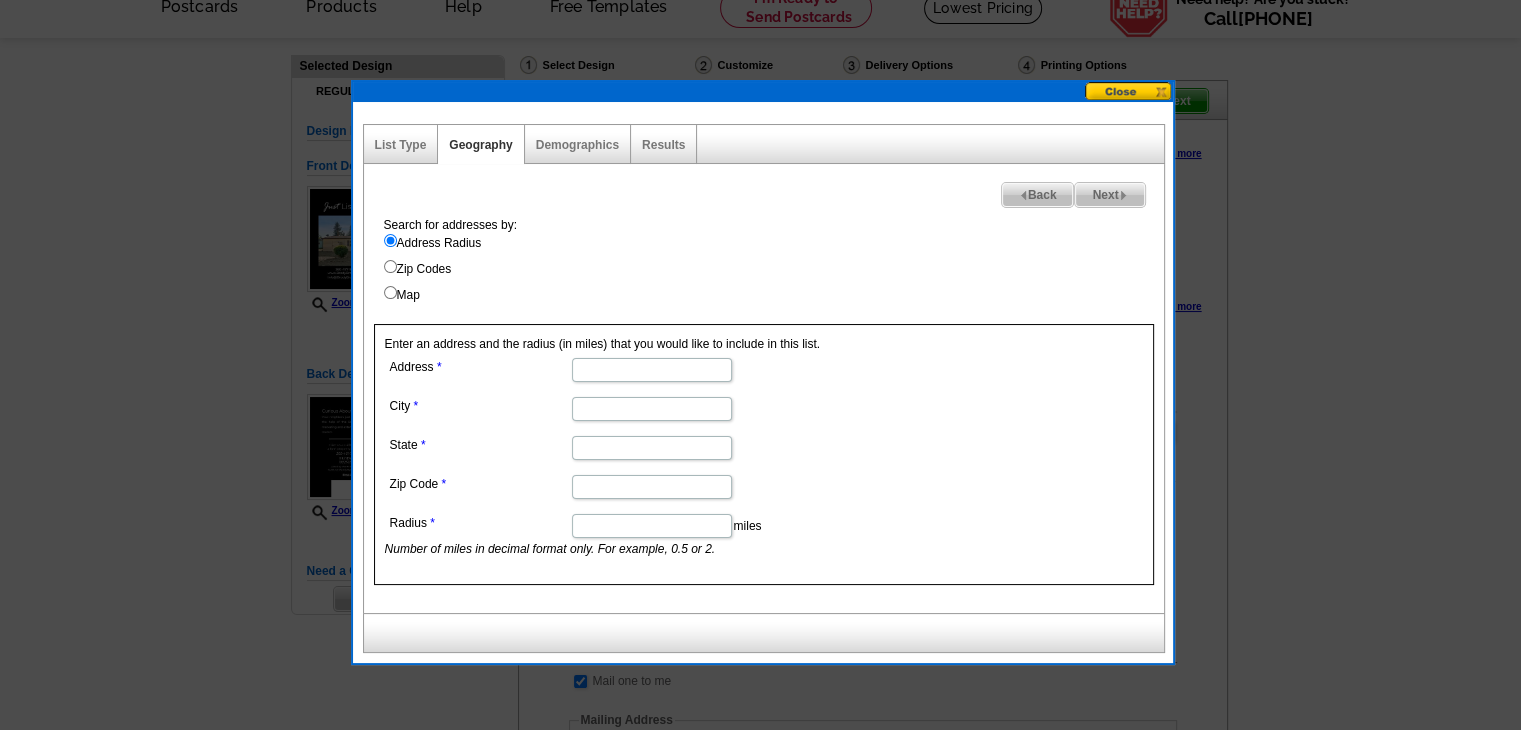 click on "Radius" at bounding box center [652, 526] 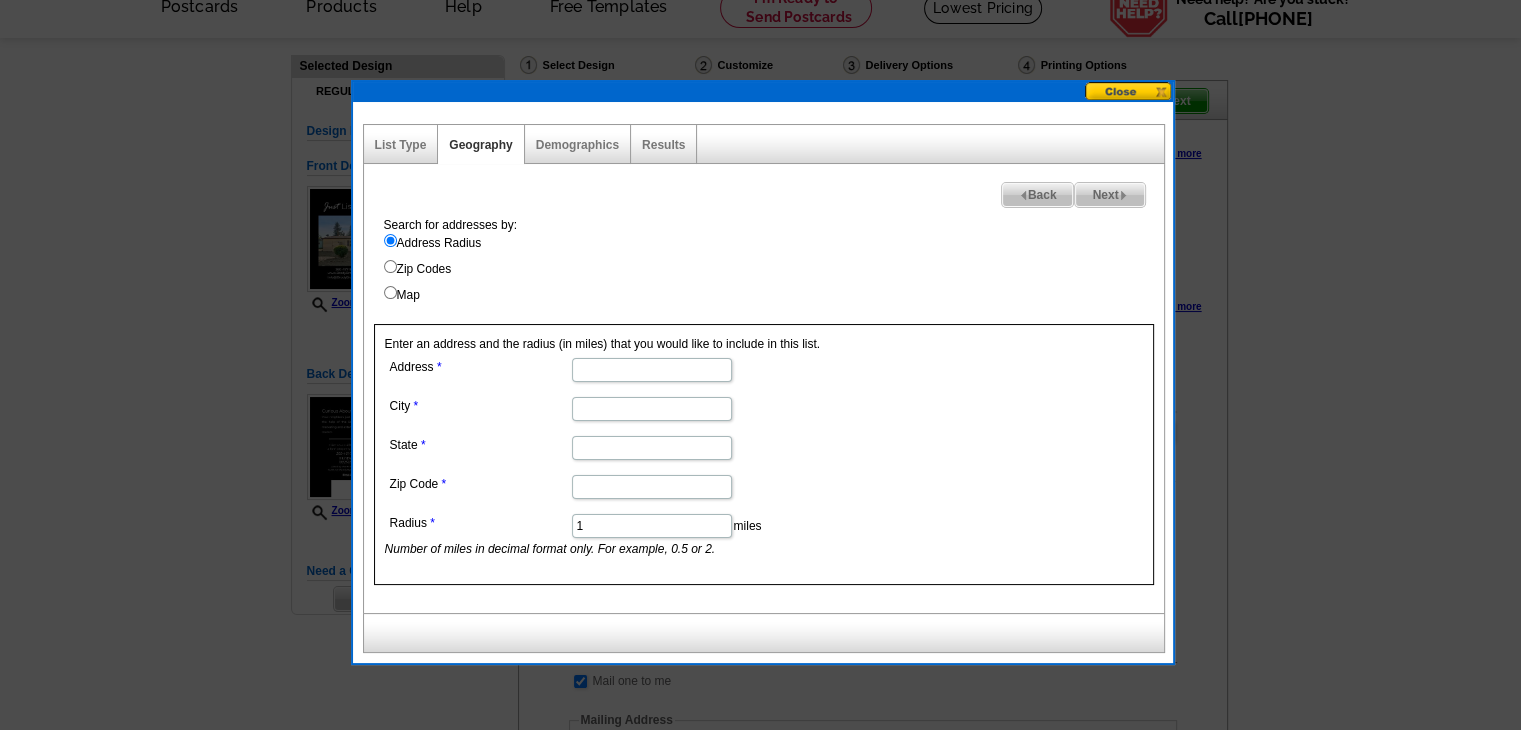 type on "1" 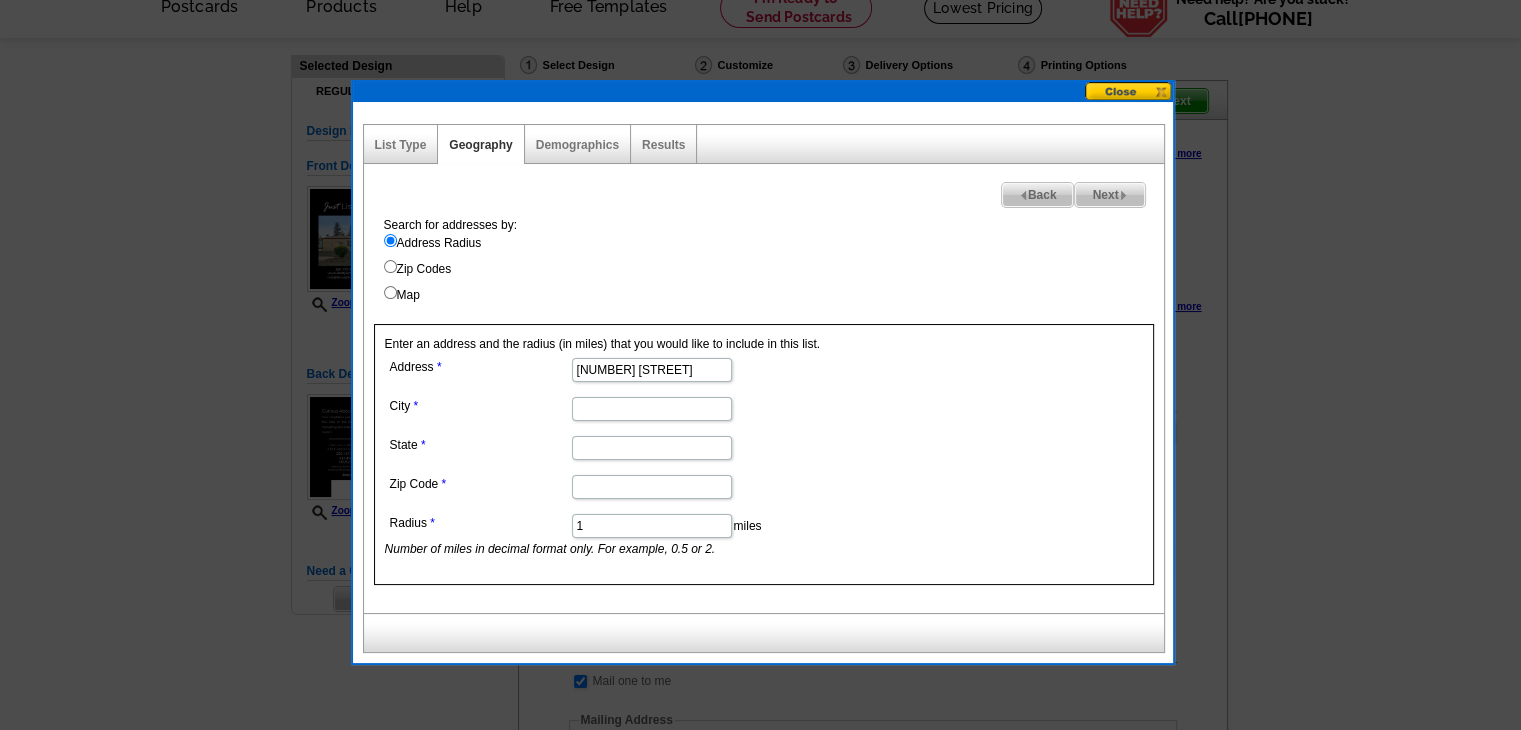 type on "410 Parkwood Blvd" 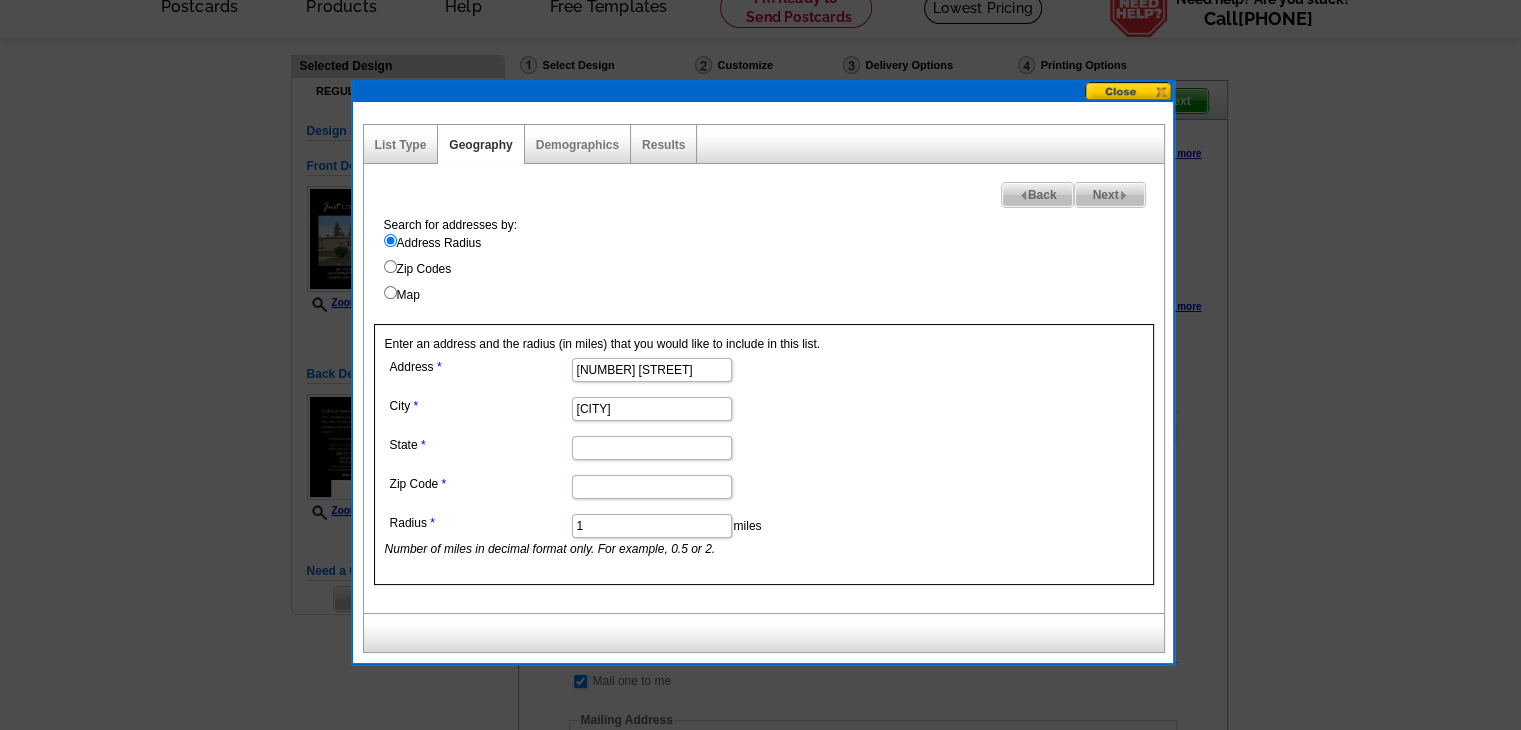 click on "State" at bounding box center [652, 448] 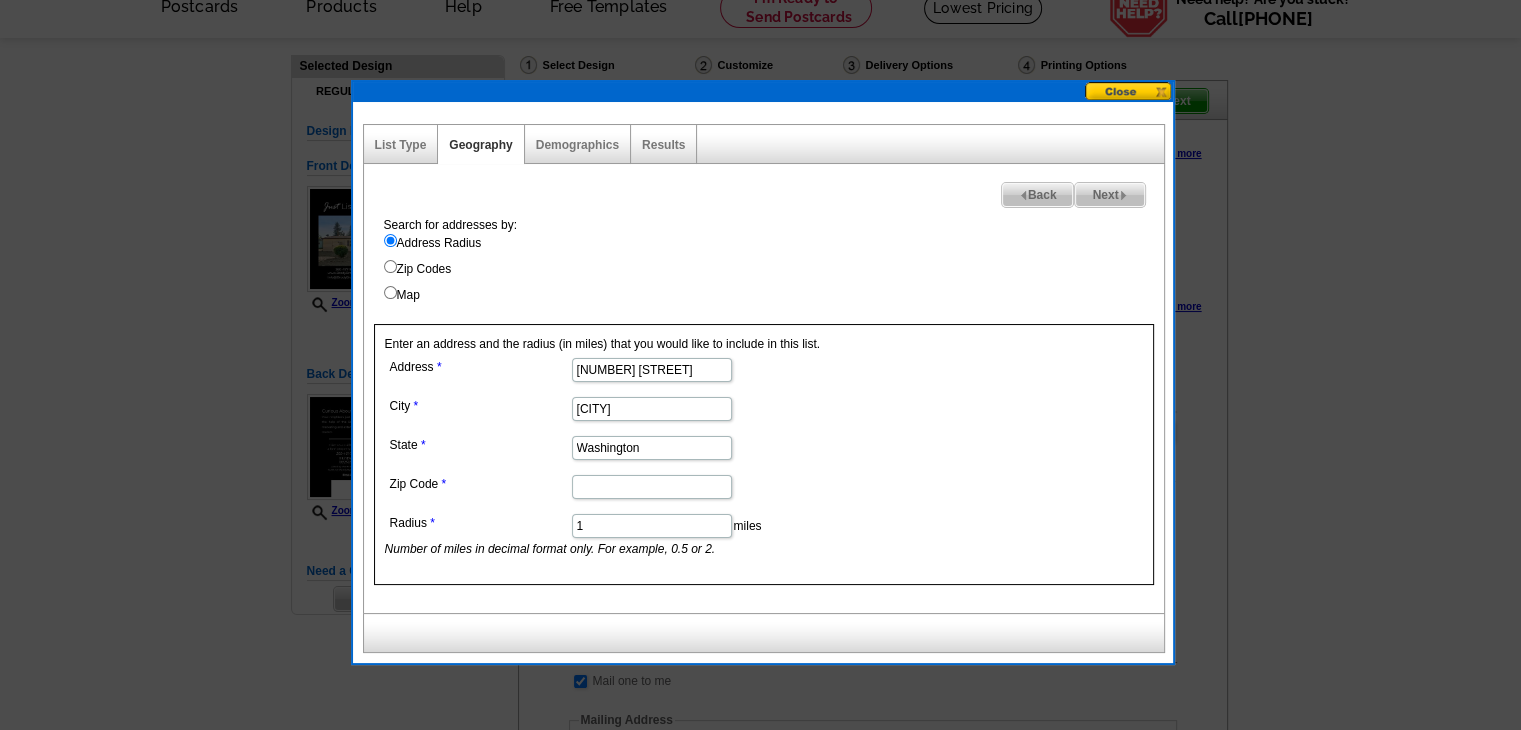 click on "Zip Code" at bounding box center (652, 487) 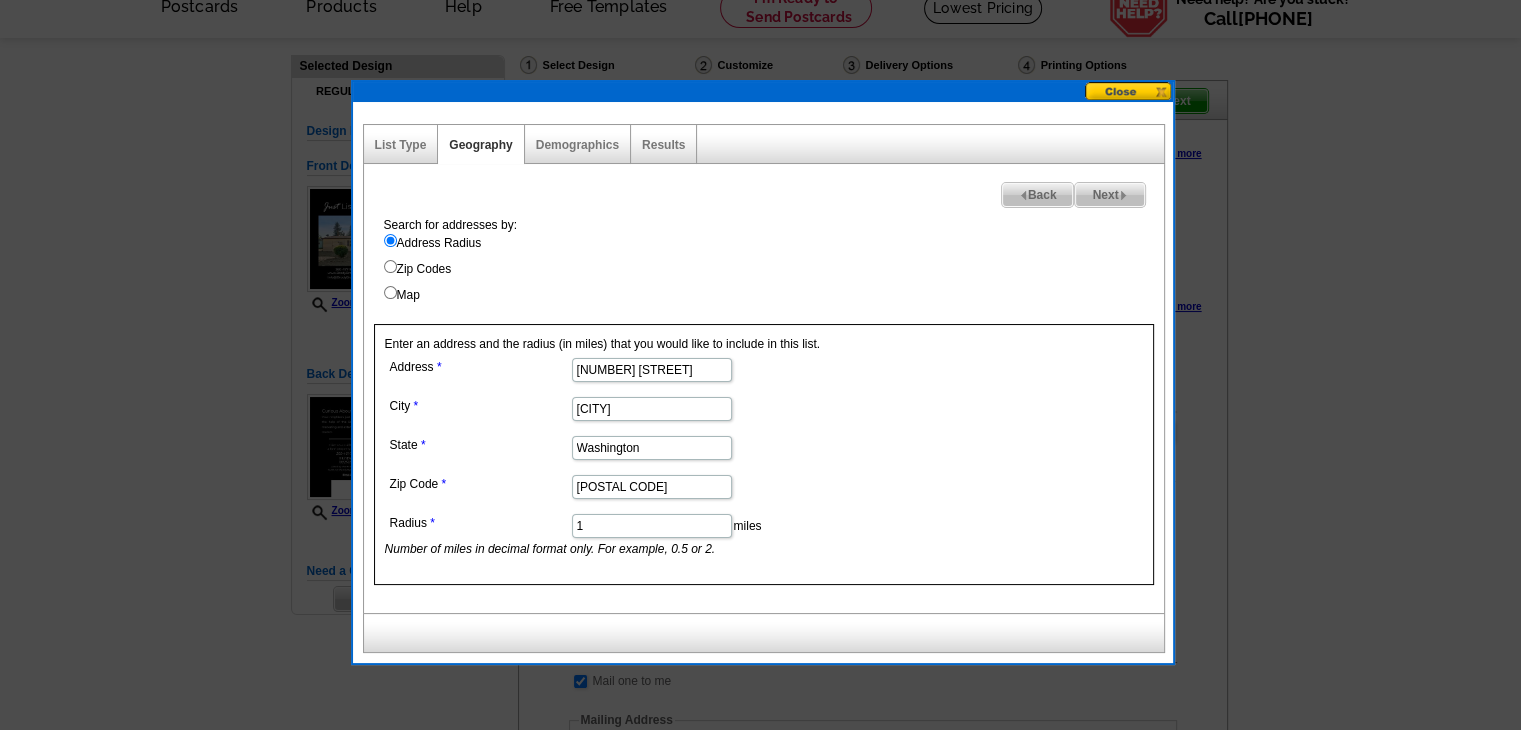 type on "98382" 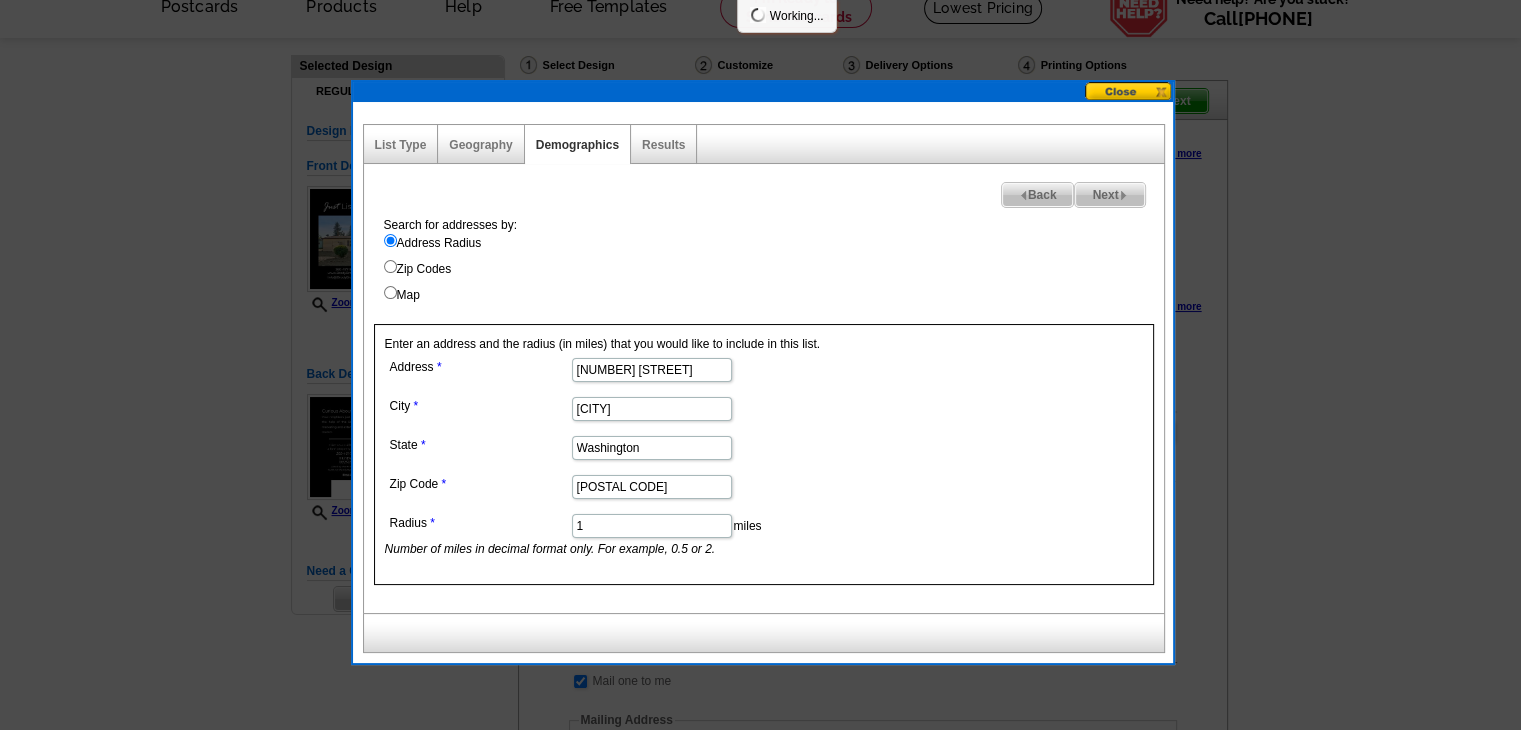 select 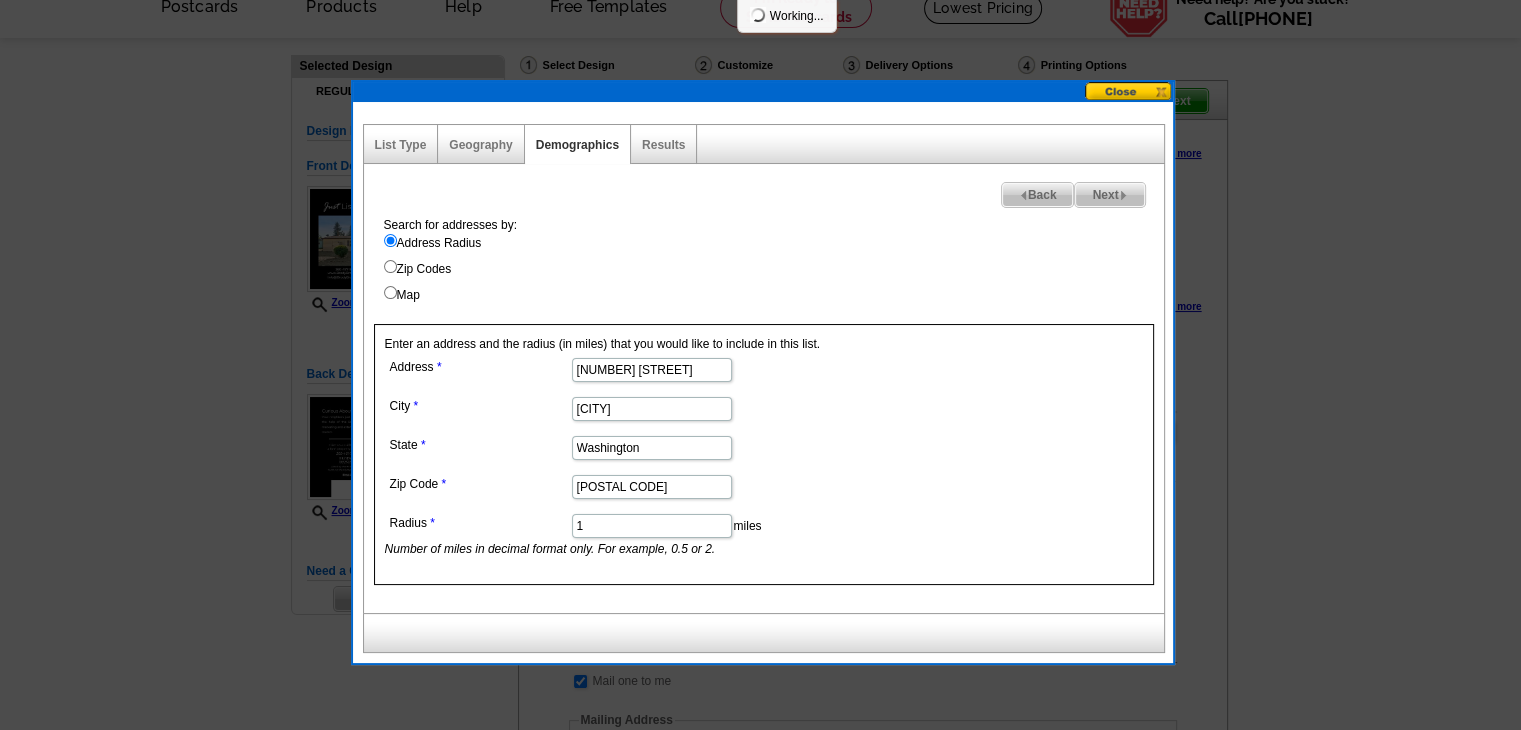 select 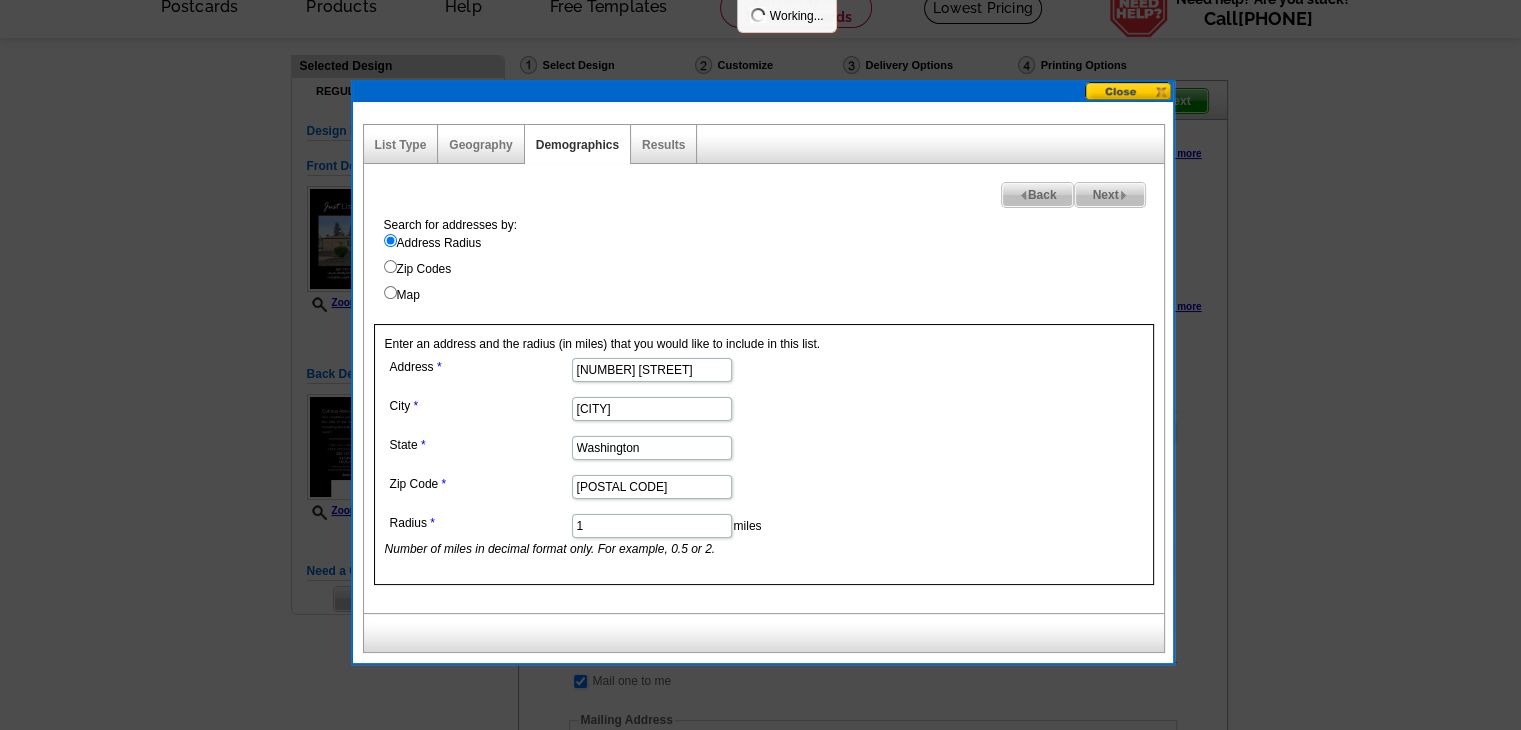 select 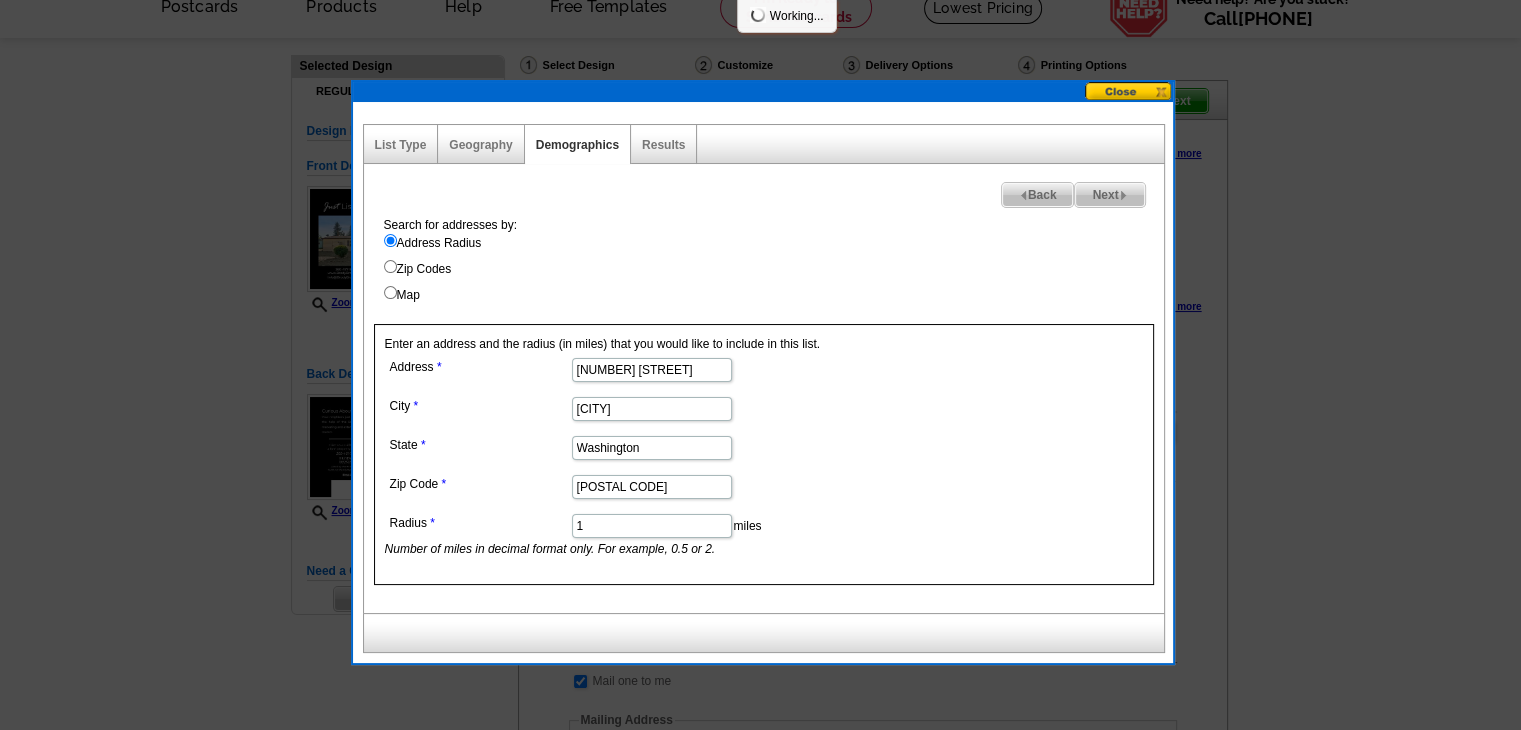 select 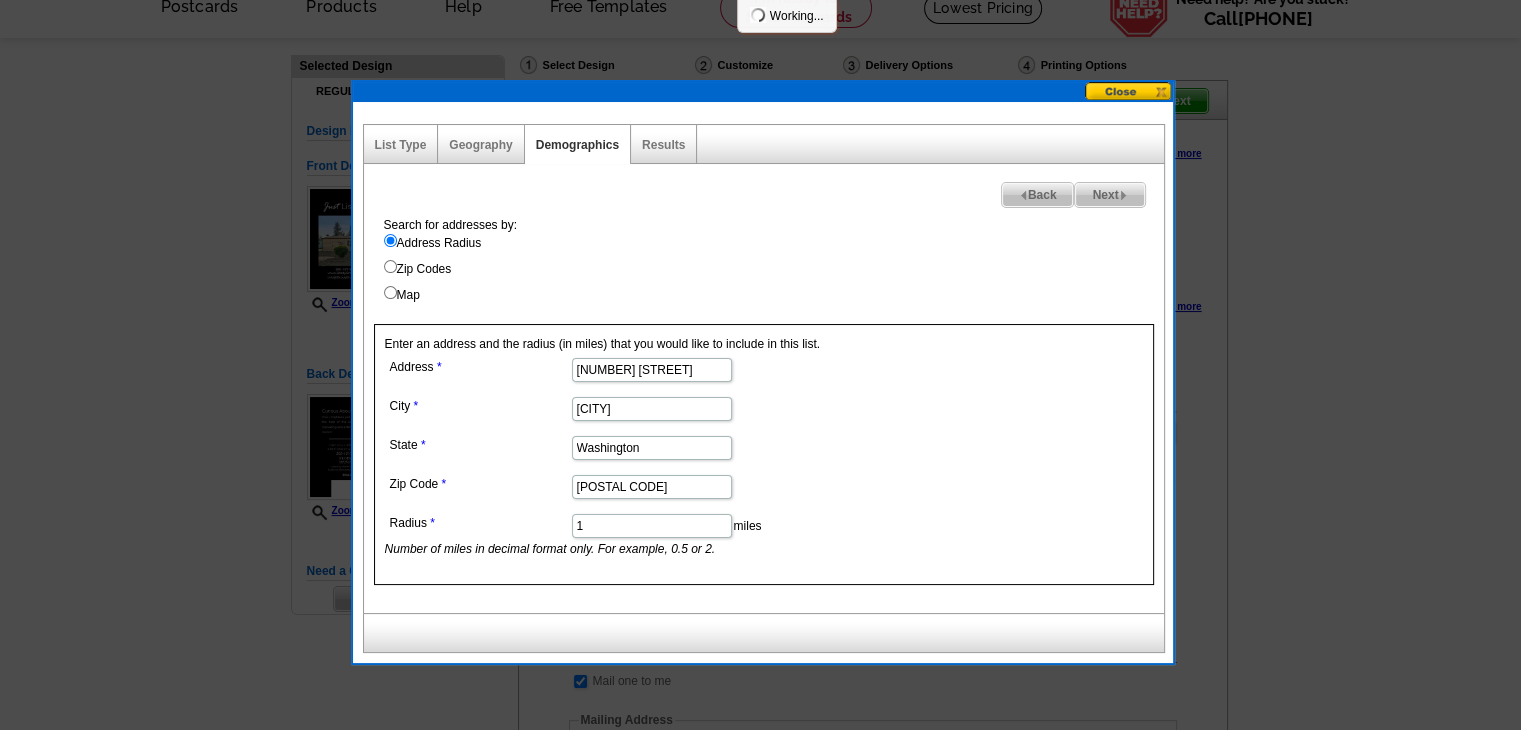 select 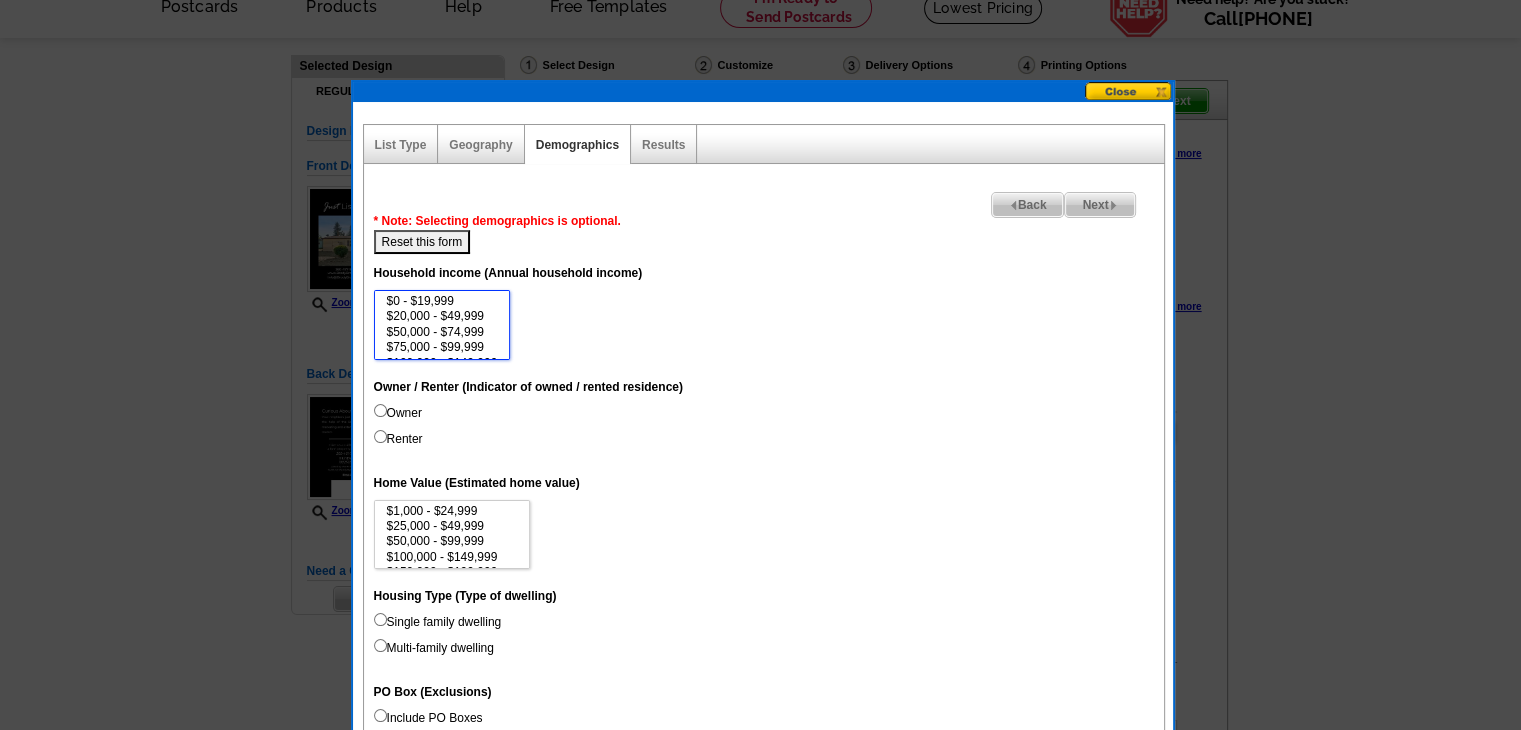 click on "$50,000 - $74,999" at bounding box center [442, 332] 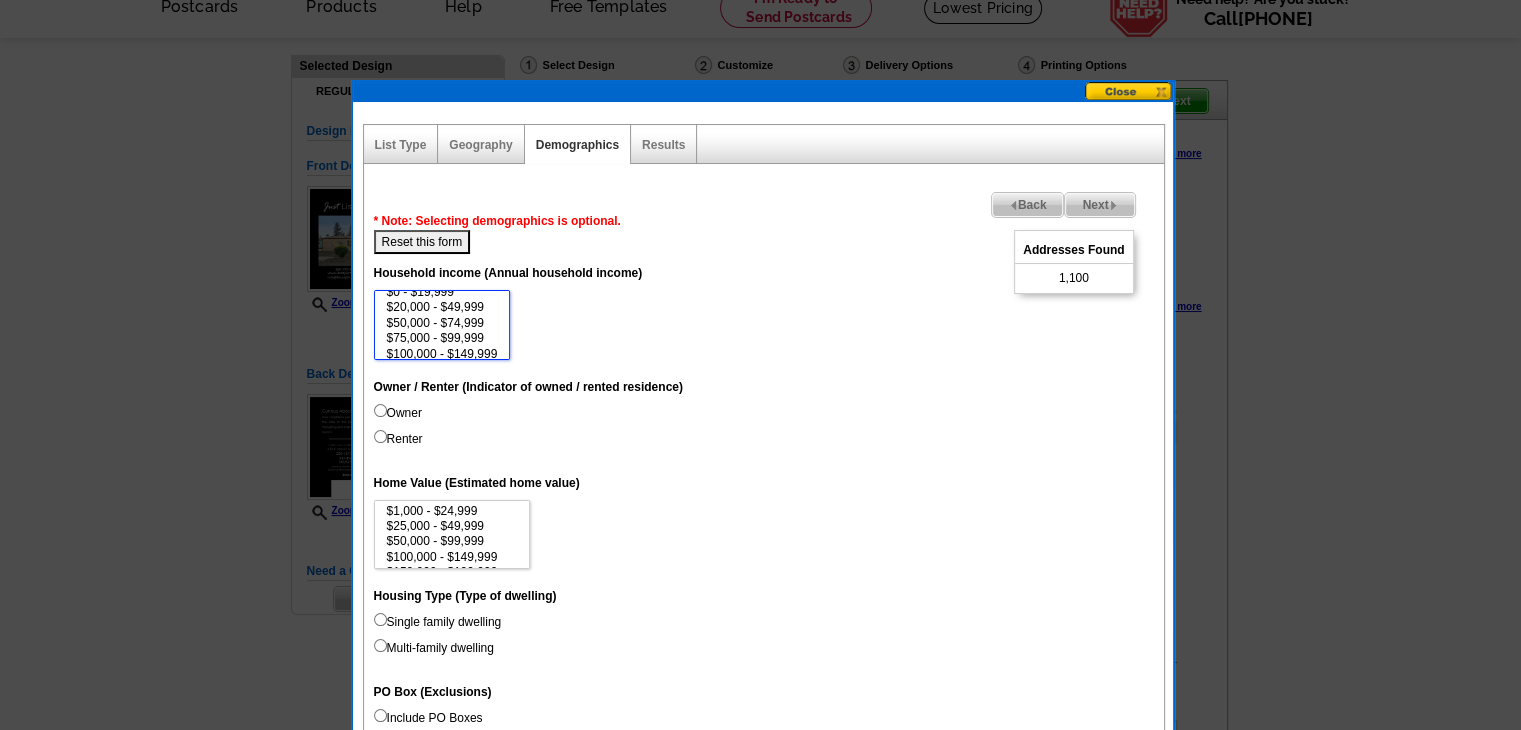 scroll, scrollTop: 20, scrollLeft: 0, axis: vertical 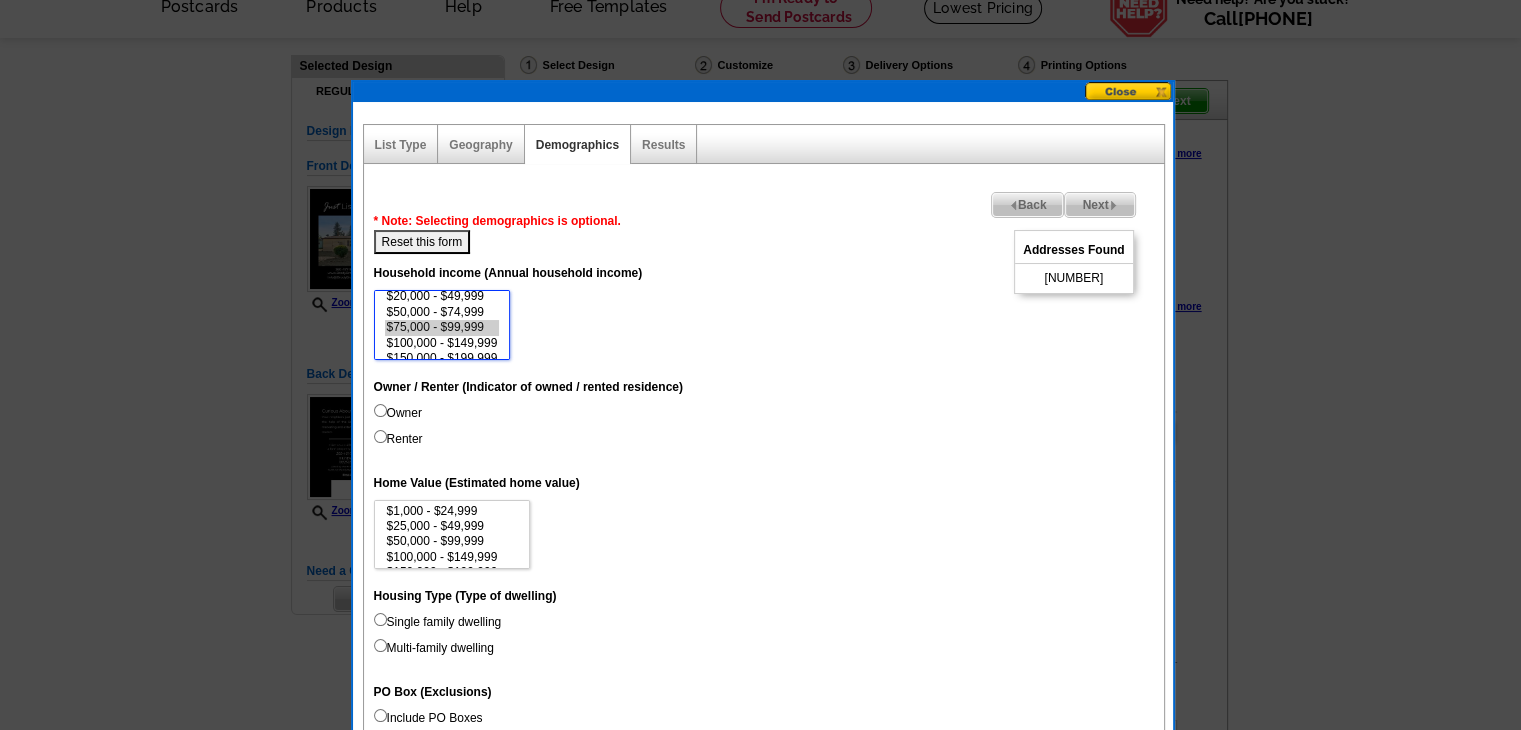 click on "$75,000 - $99,999" at bounding box center [442, 327] 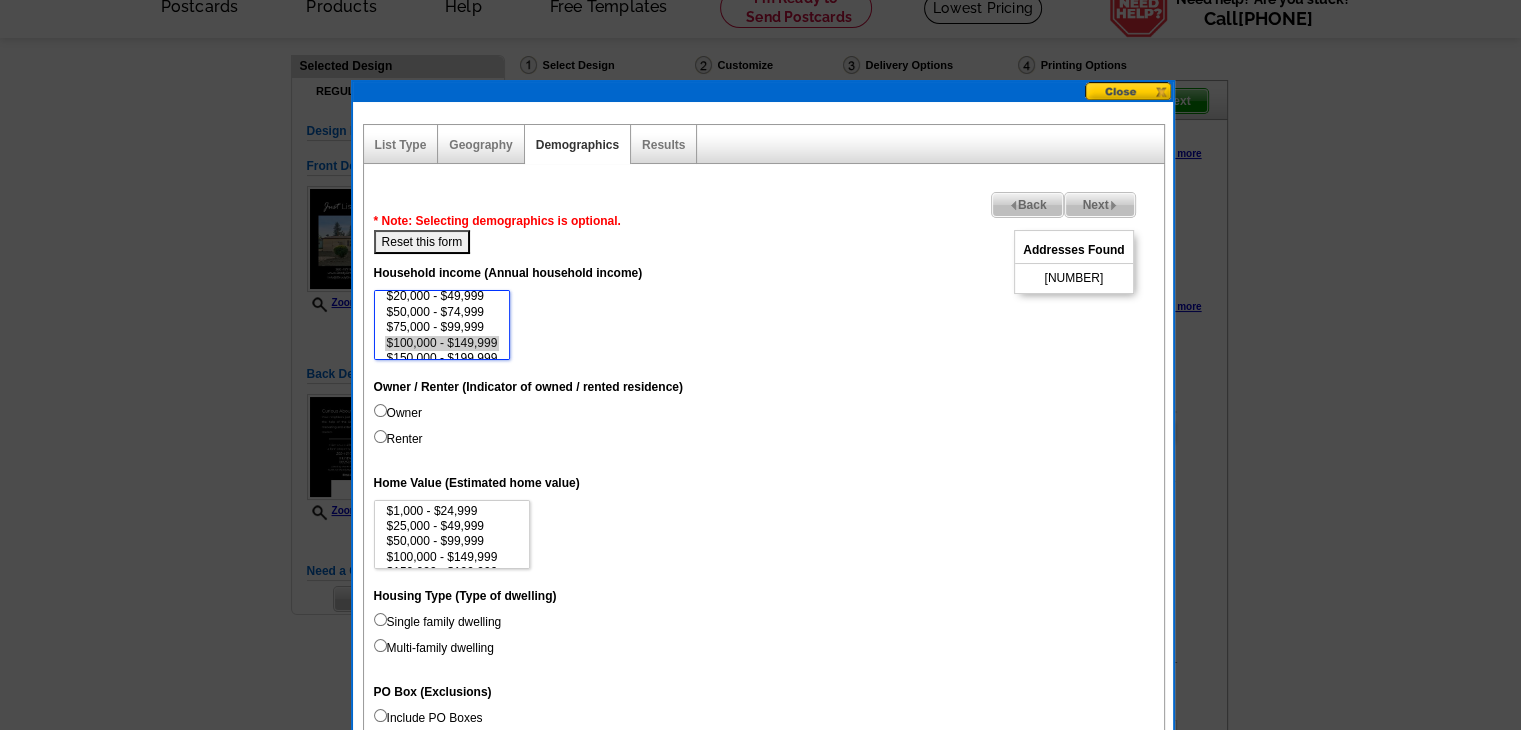 click on "$100,000 - $149,999" at bounding box center (442, 343) 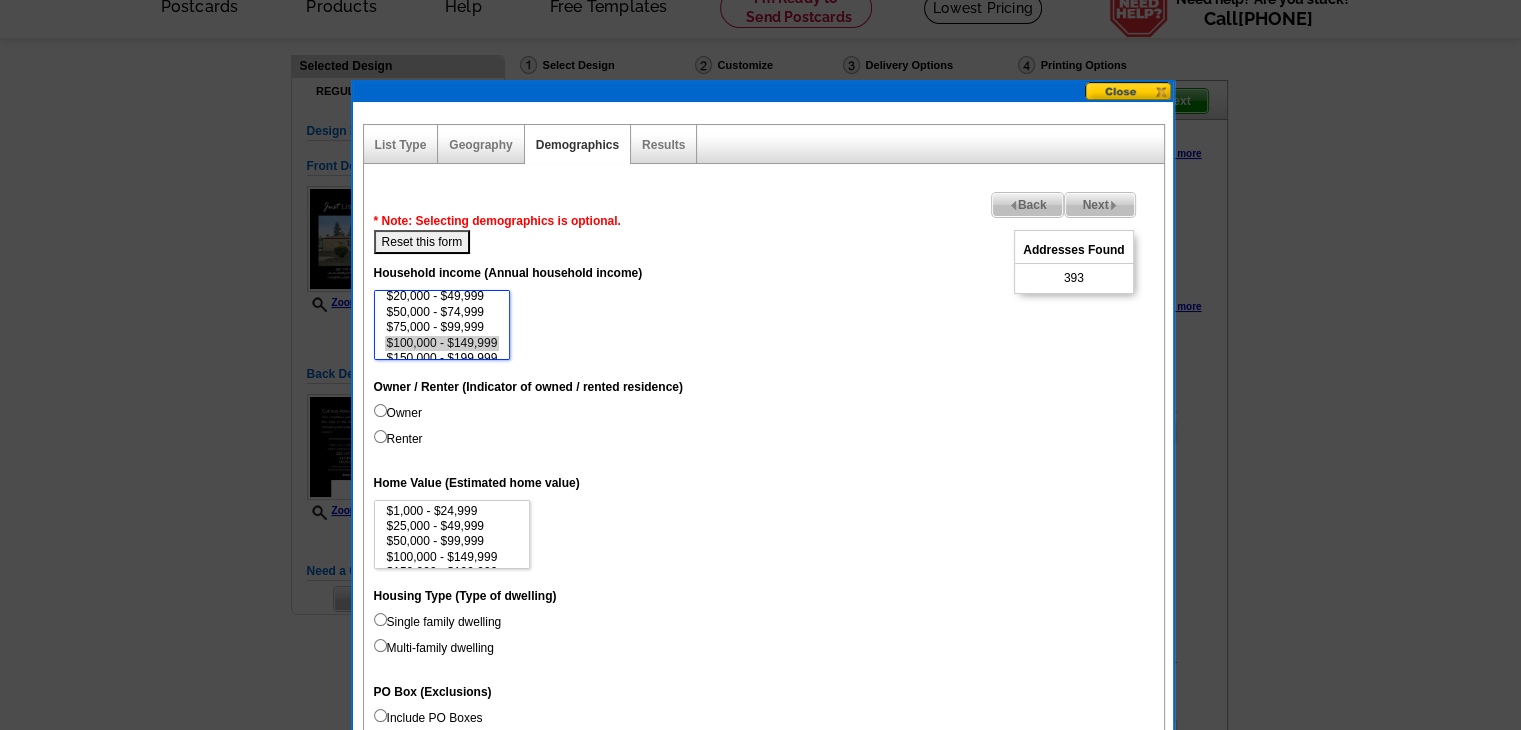 scroll, scrollTop: 46, scrollLeft: 0, axis: vertical 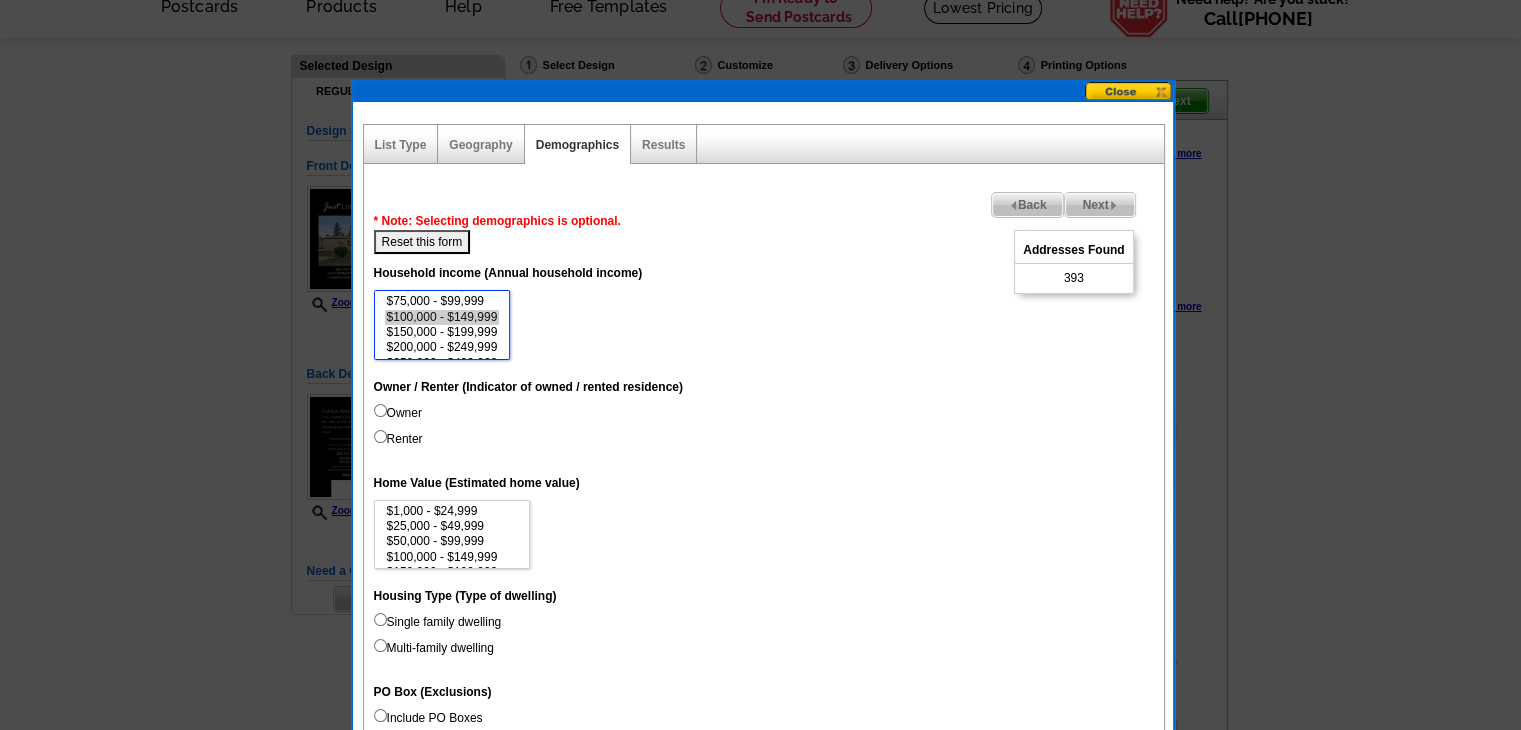 click on "$150,000 - $199,999" at bounding box center [442, 332] 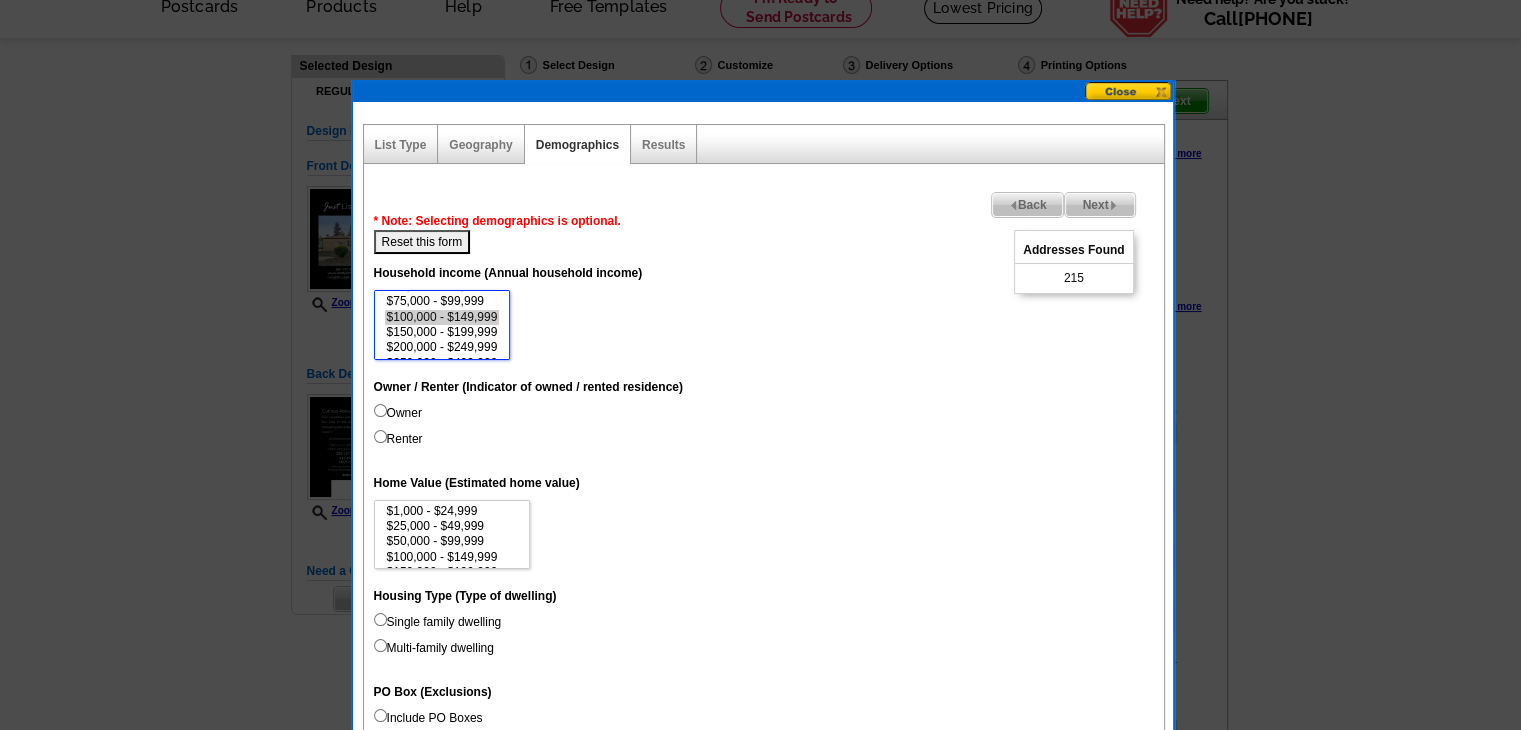 click on "$200,000 - $249,999" at bounding box center [442, 347] 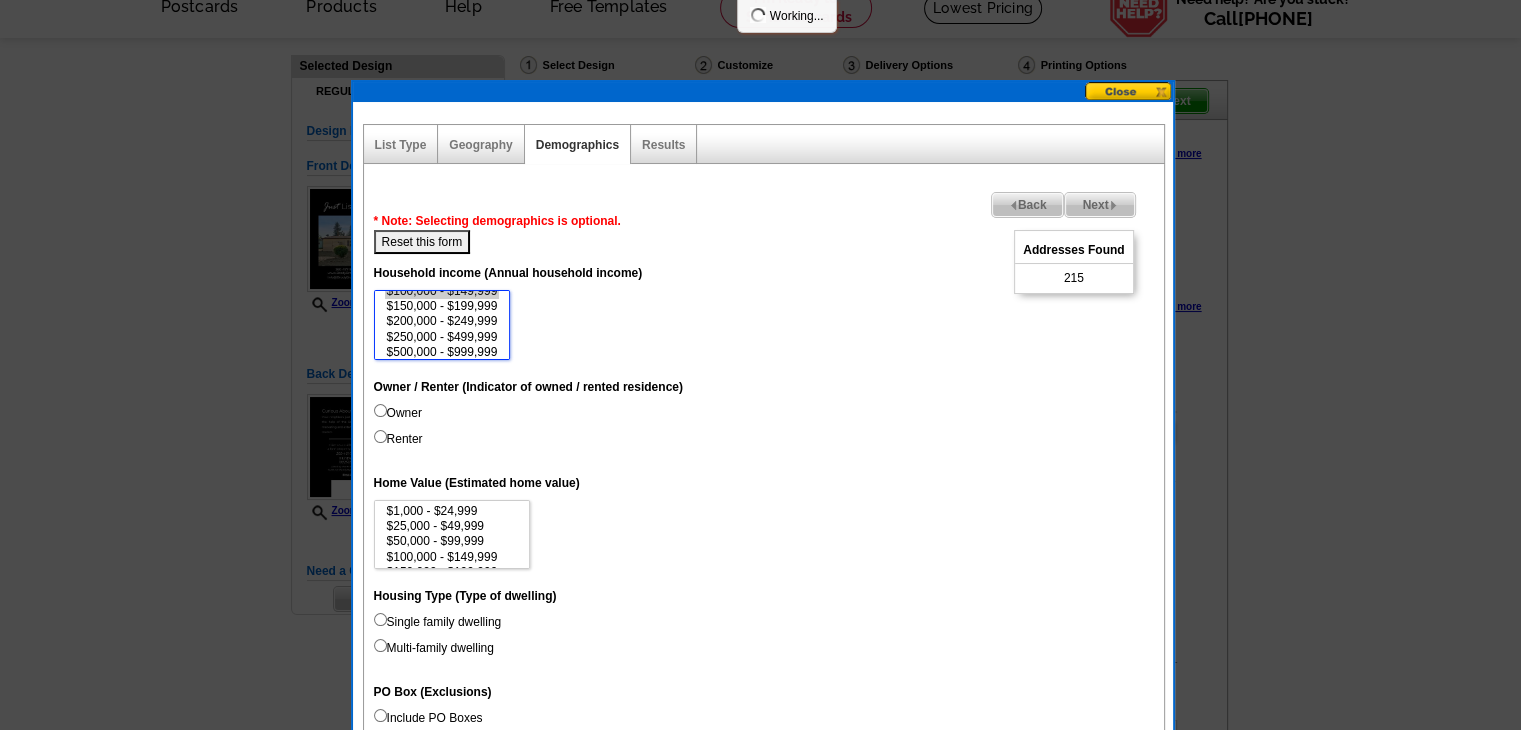 scroll, scrollTop: 77, scrollLeft: 0, axis: vertical 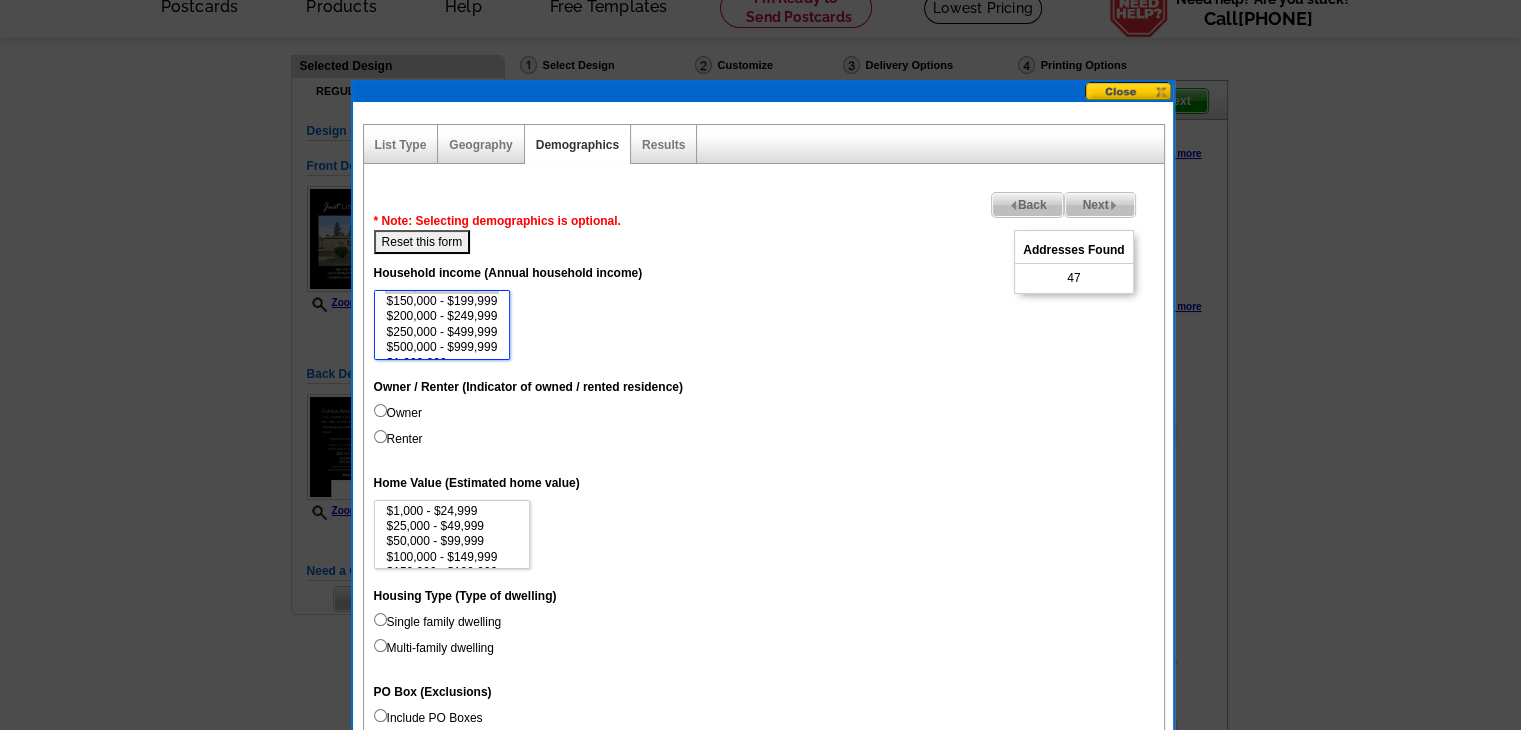 click on "$250,000 - $499,999" at bounding box center [442, 332] 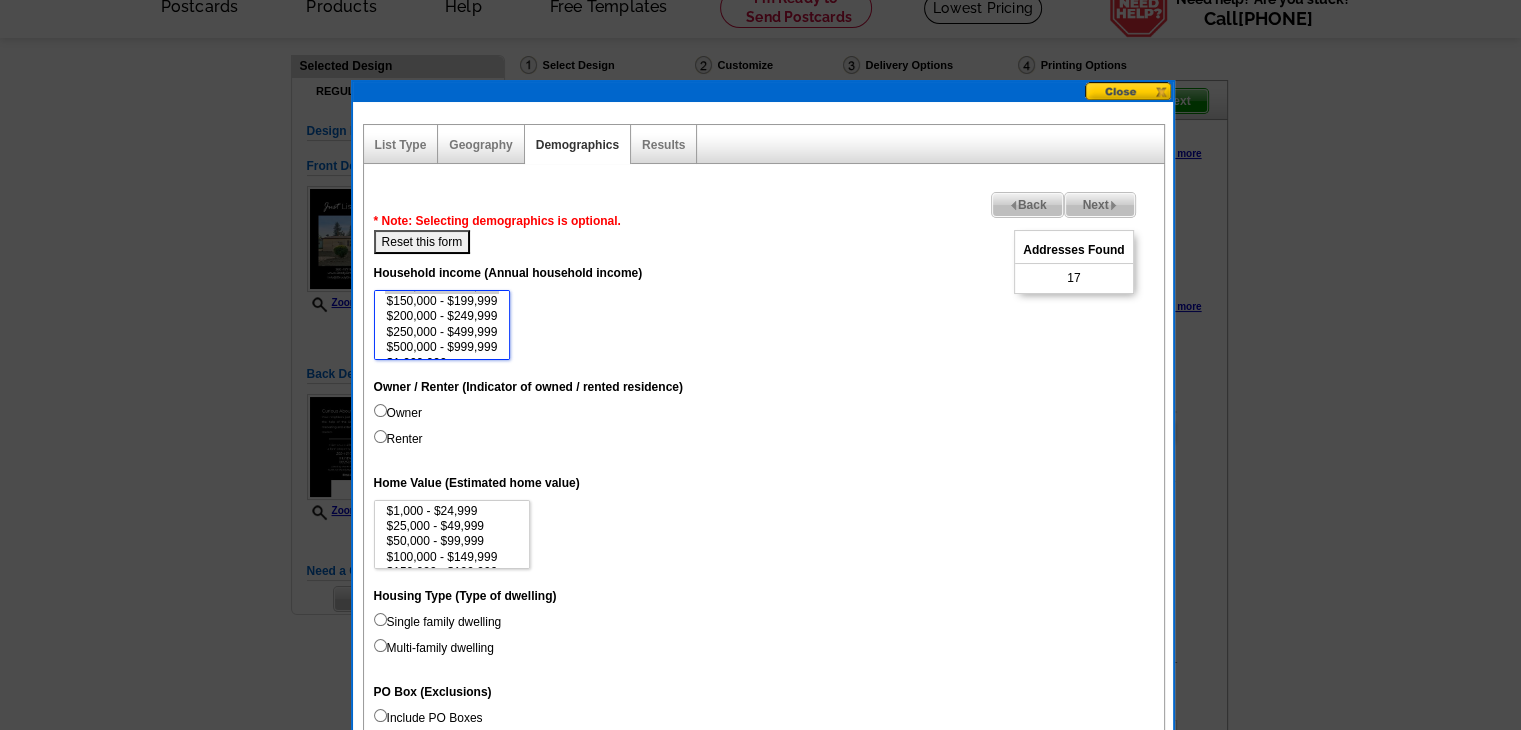 select on "200000-249999" 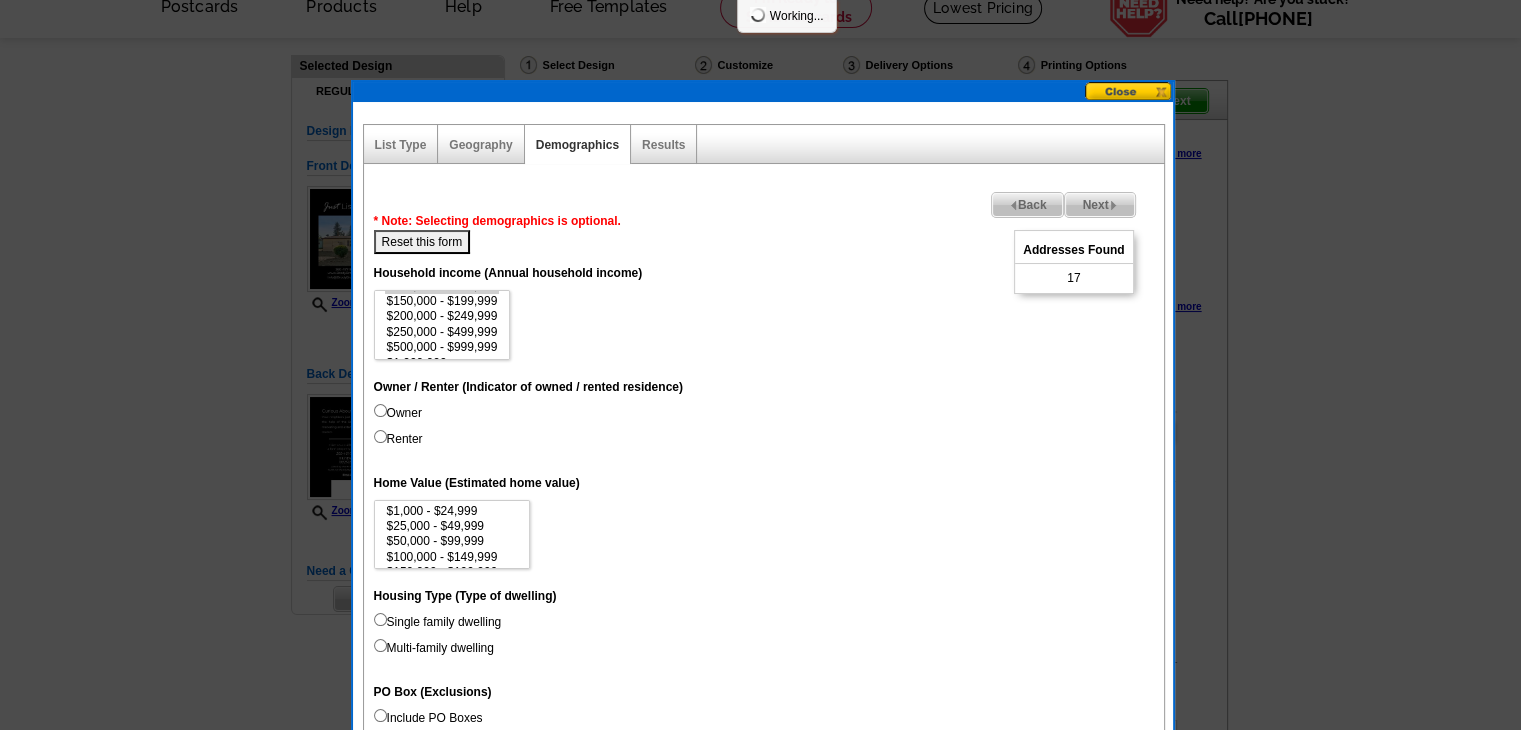 click on "Owner" at bounding box center (398, 413) 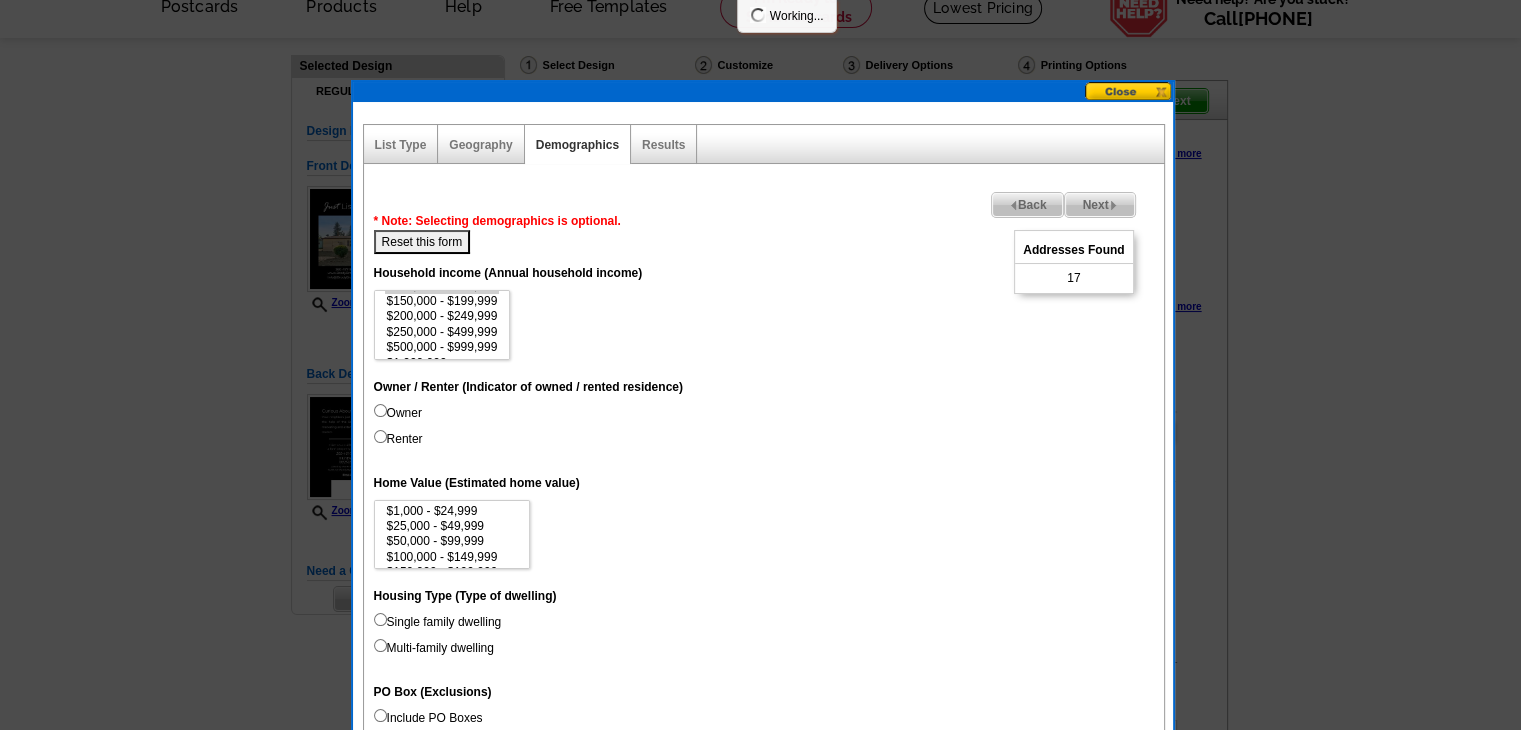 click on "Owner" at bounding box center [380, 410] 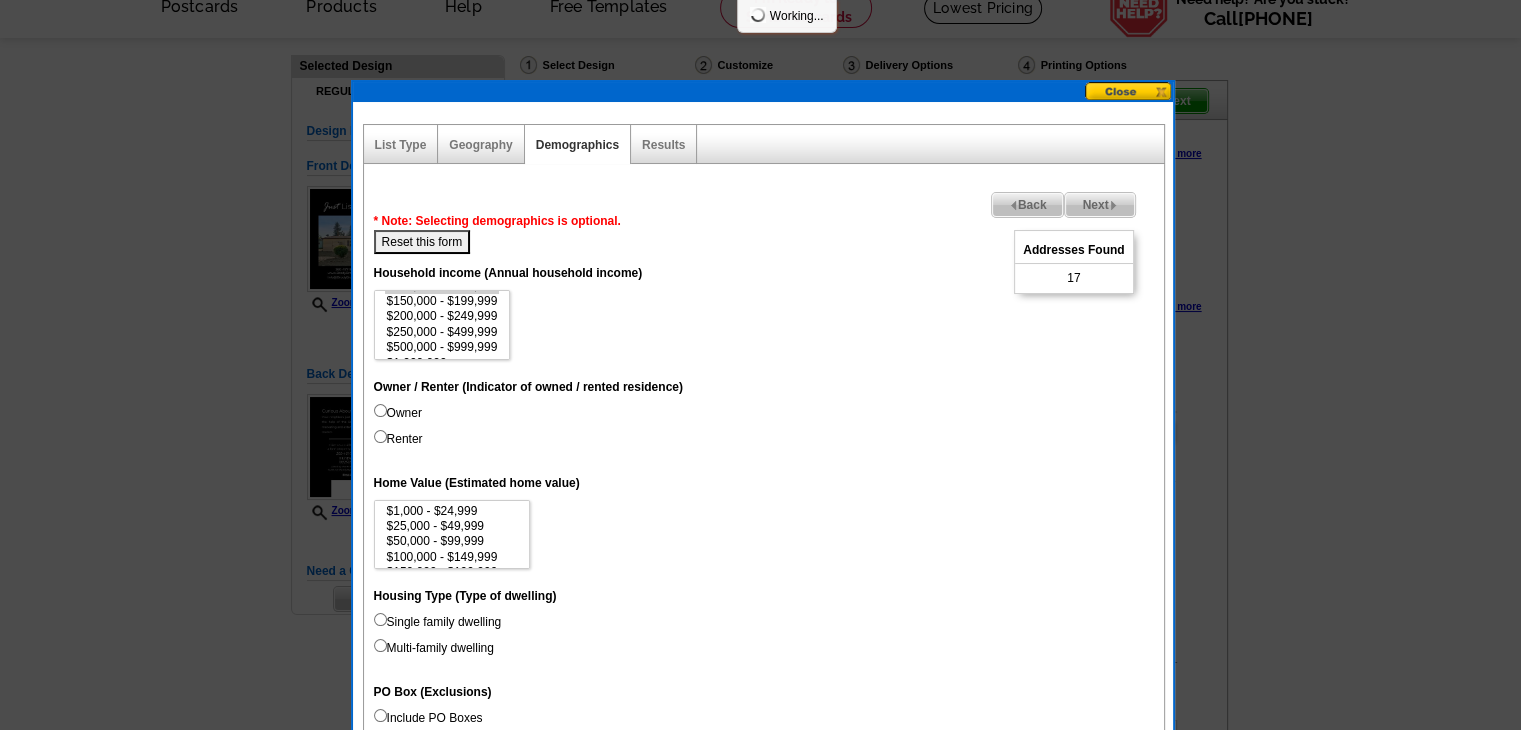 radio on "true" 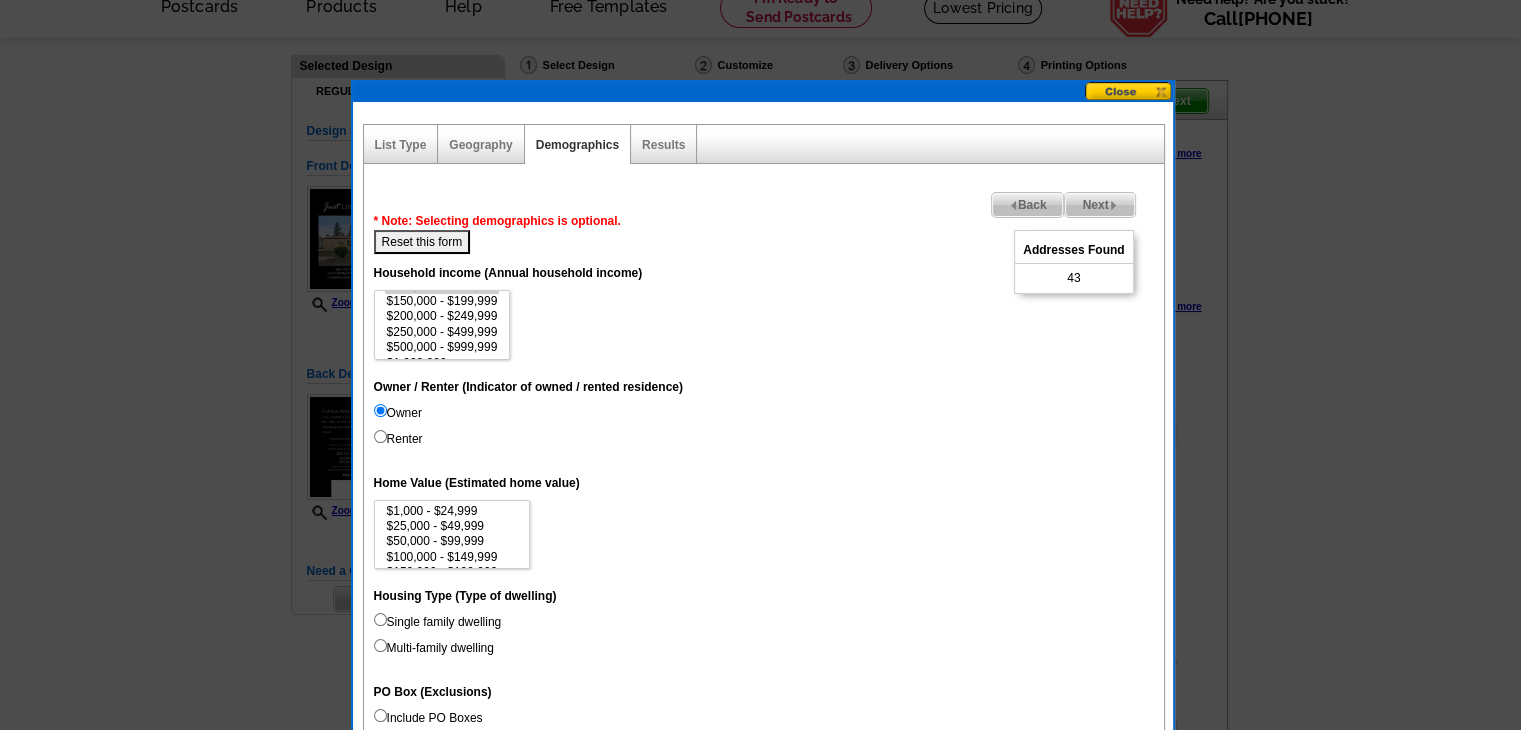 click at bounding box center (1113, 205) 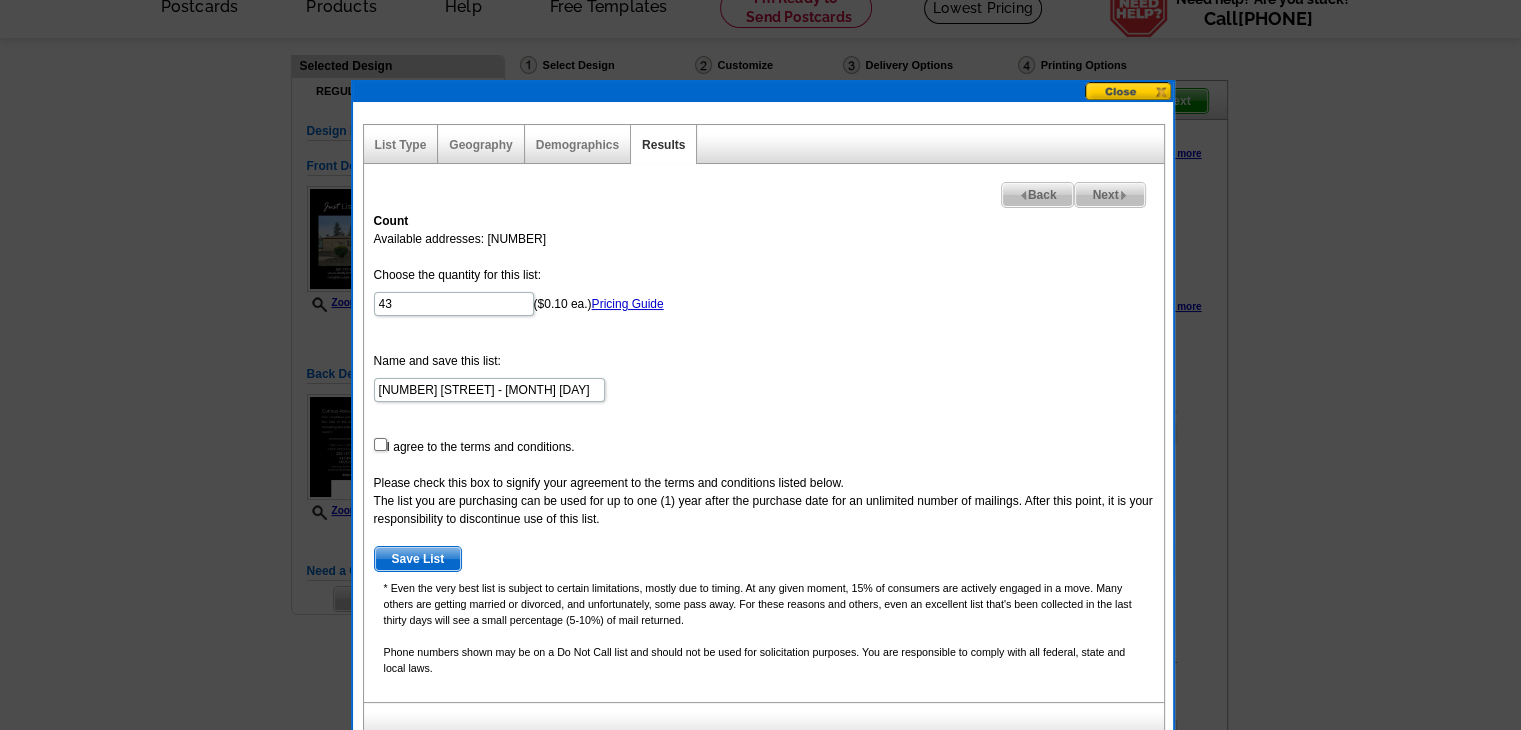 click on "Choose the quantity for this list:
43  ($0.10 ea.)  Pricing Guide
Name and save this list:
410 Parkwood Blvd - Aug 01
I agree to the terms and conditions.
Please check this box to signify your agreement to the terms and conditions listed below. The list you are purchasing can be used for up to one (1) year after the purchase date for an unlimited number of mailings.  After this point, it is your responsibility to discontinue use of this list.
Save List" at bounding box center [764, 419] 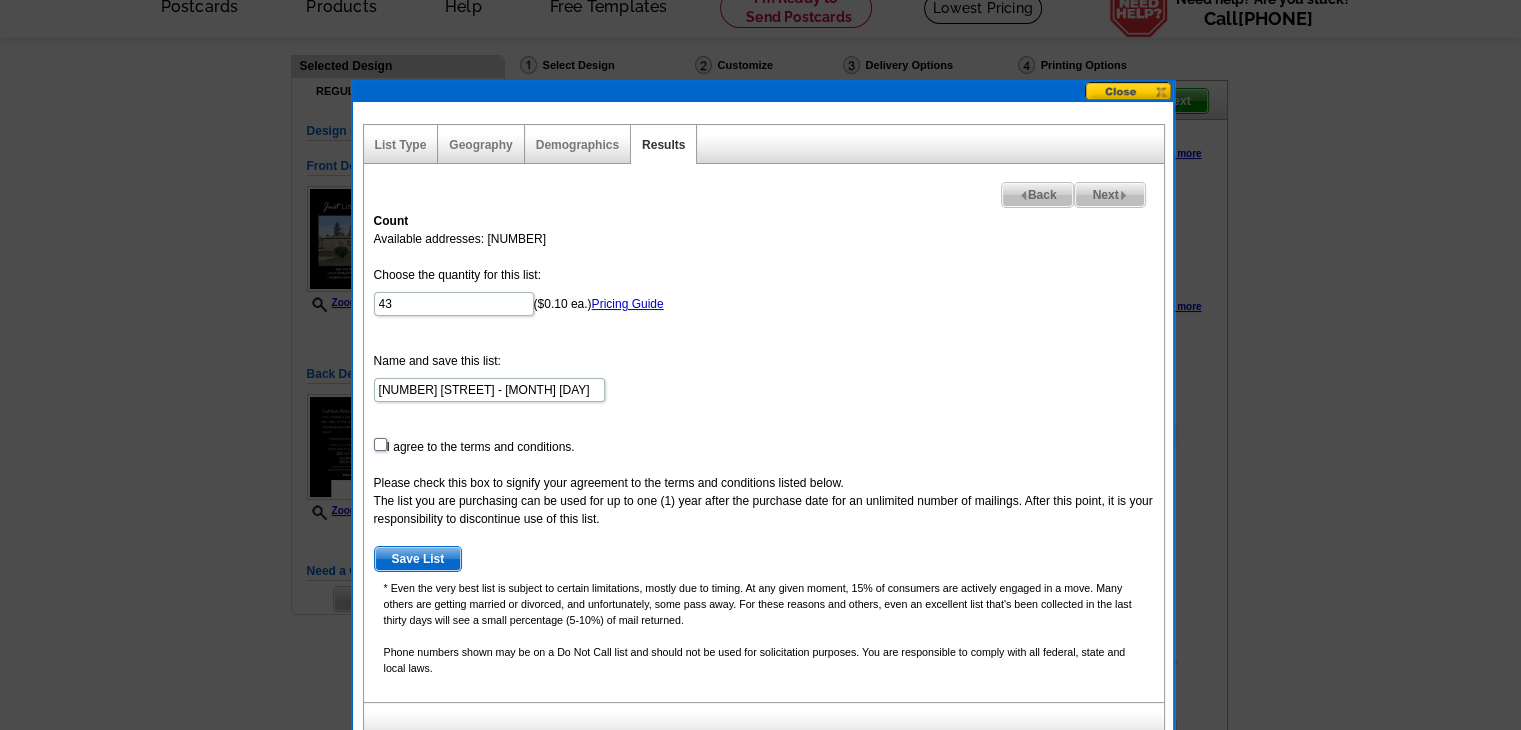 click at bounding box center (380, 444) 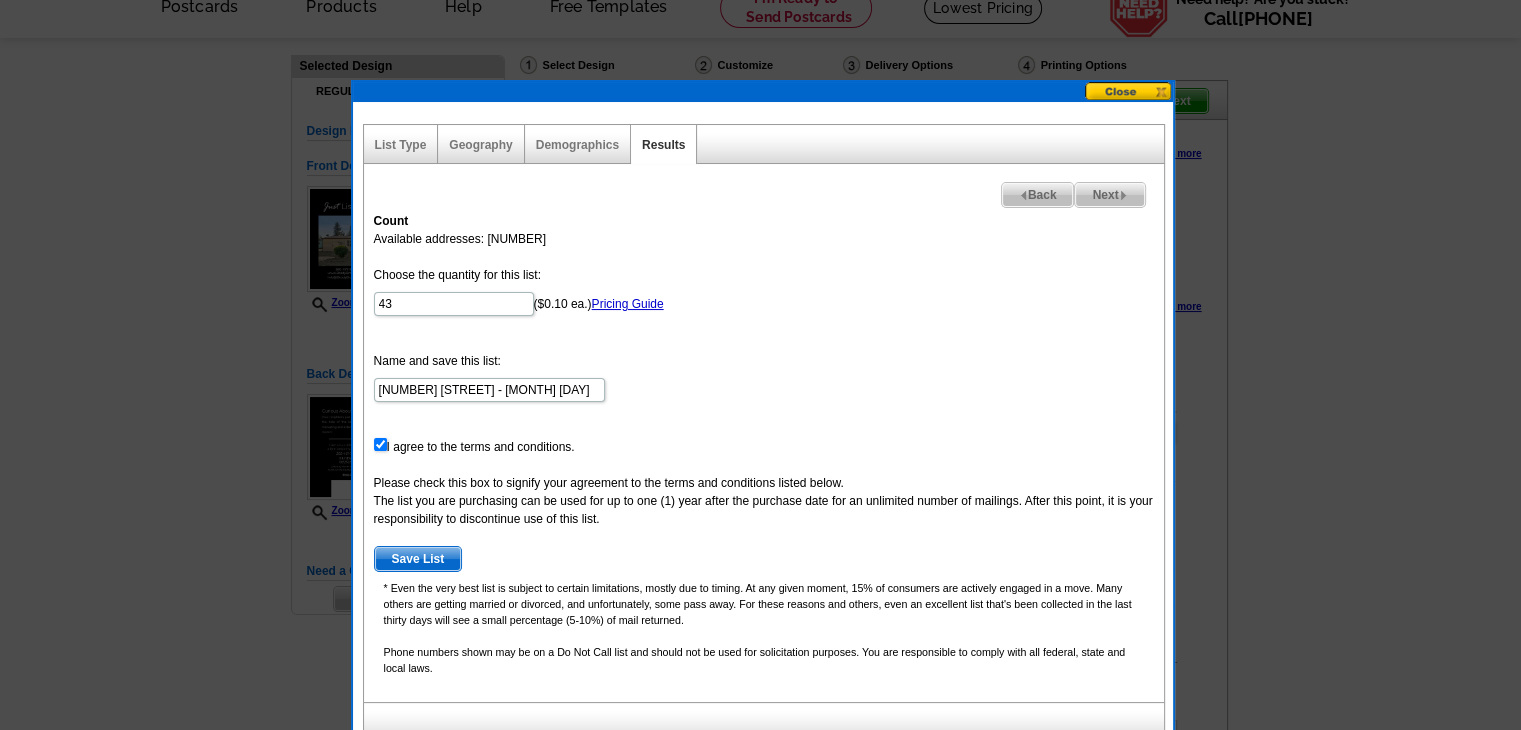 click on "Next" at bounding box center [1109, 195] 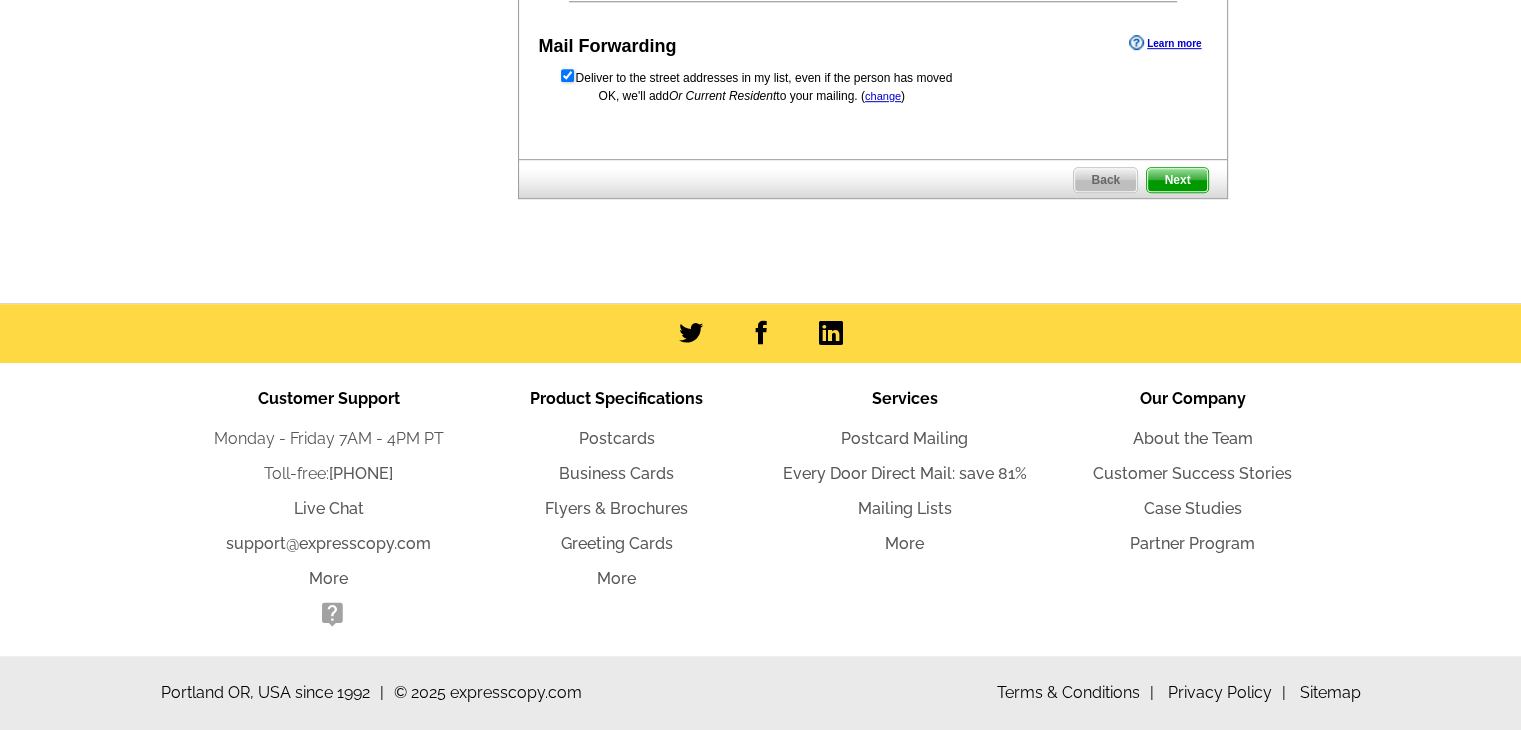 scroll, scrollTop: 1239, scrollLeft: 0, axis: vertical 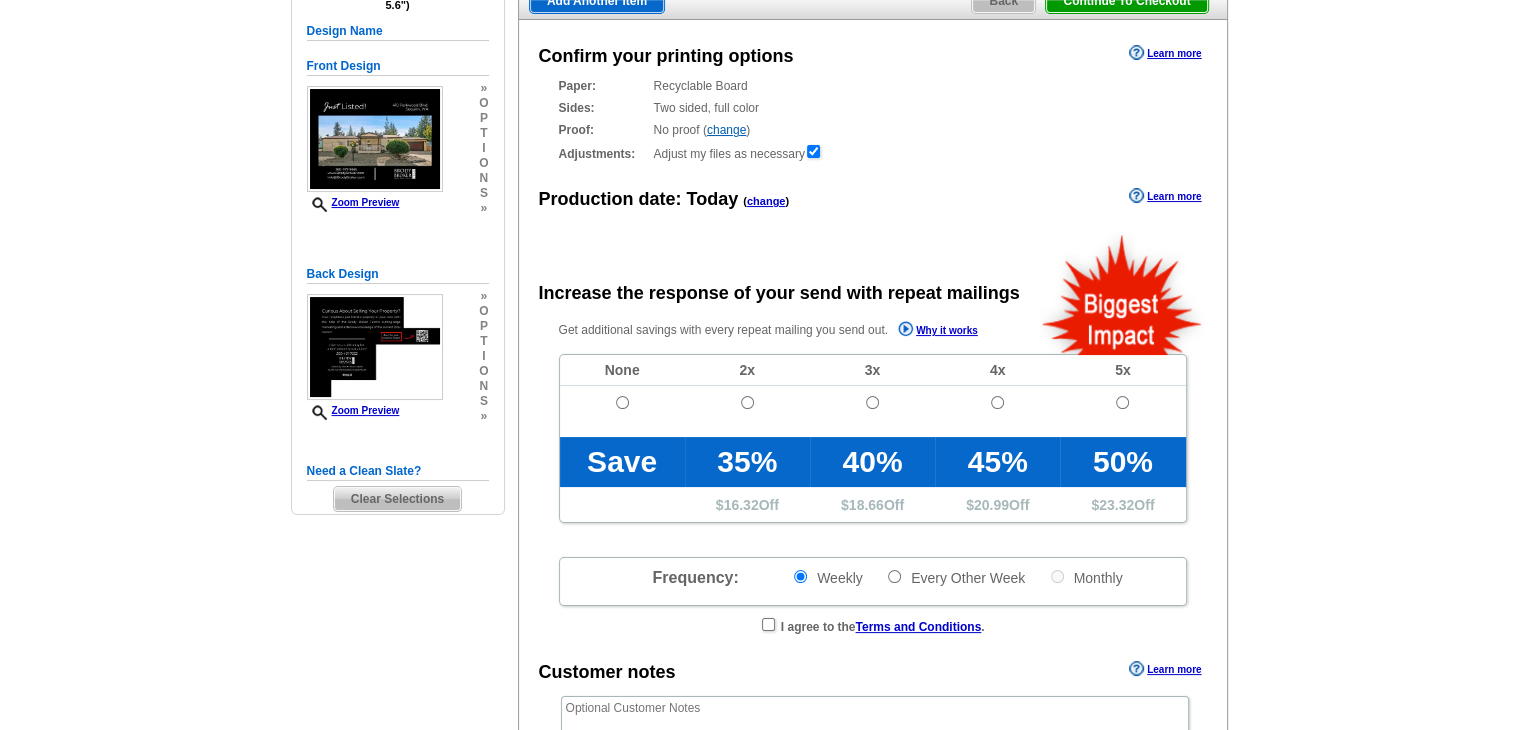 radio on "false" 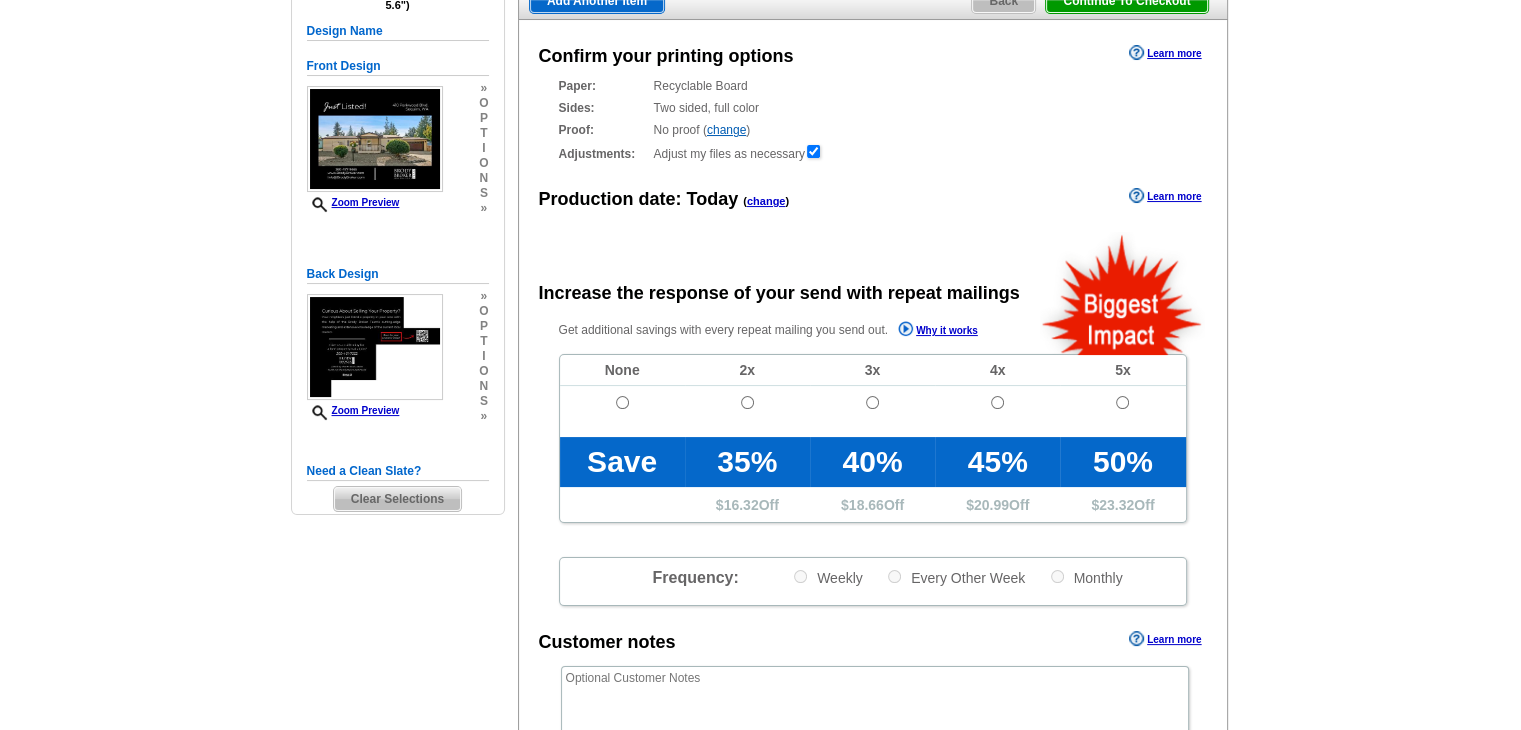 click at bounding box center (622, 411) 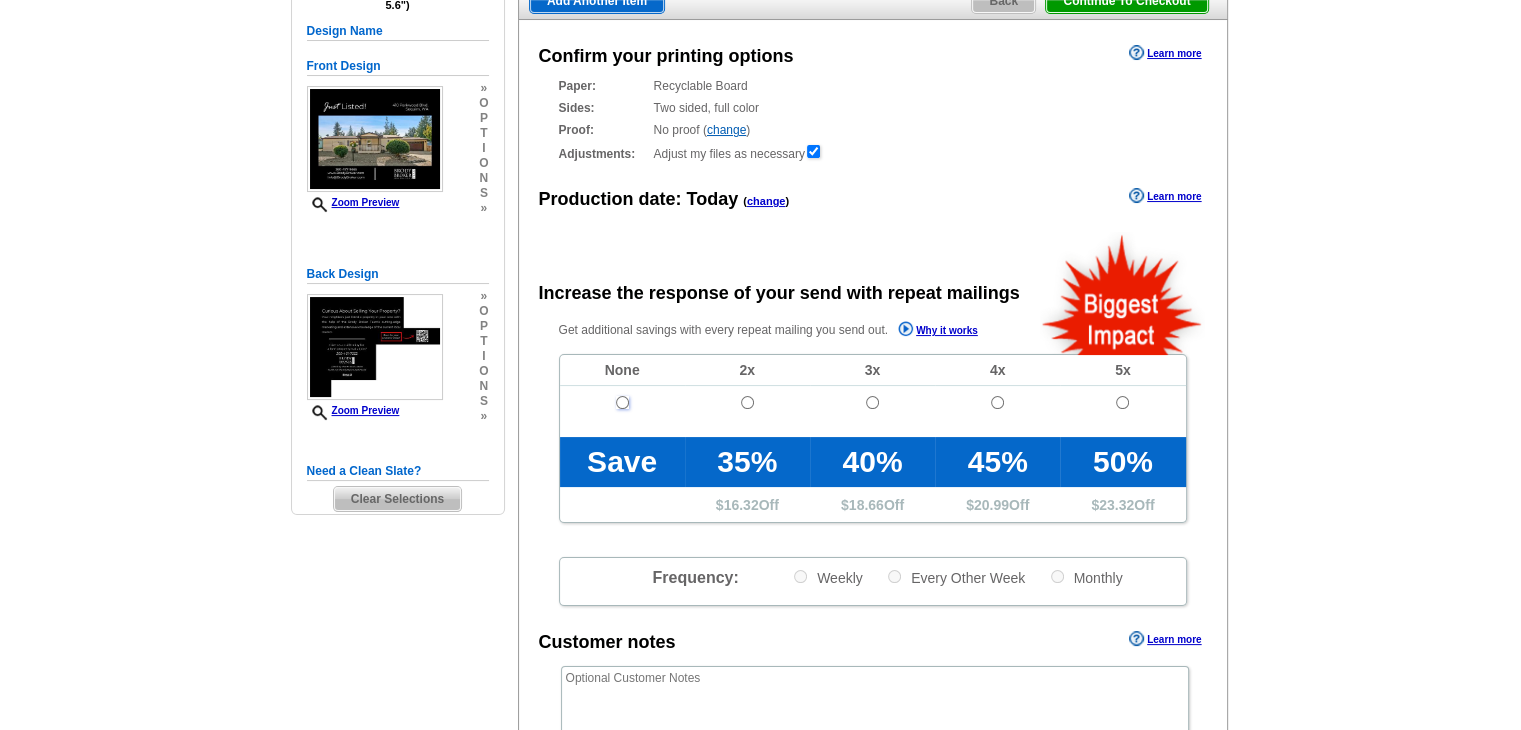 click at bounding box center (622, 402) 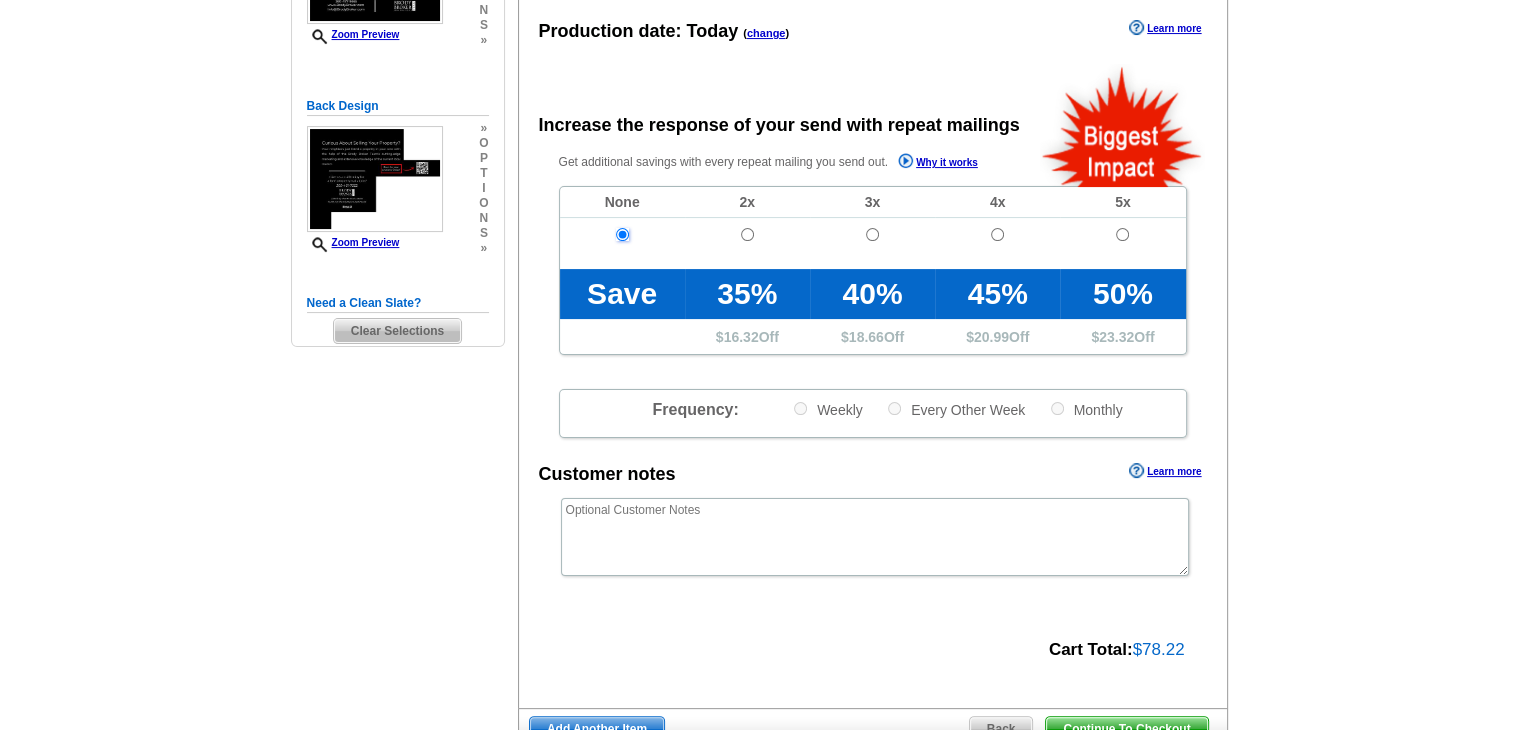 scroll, scrollTop: 500, scrollLeft: 0, axis: vertical 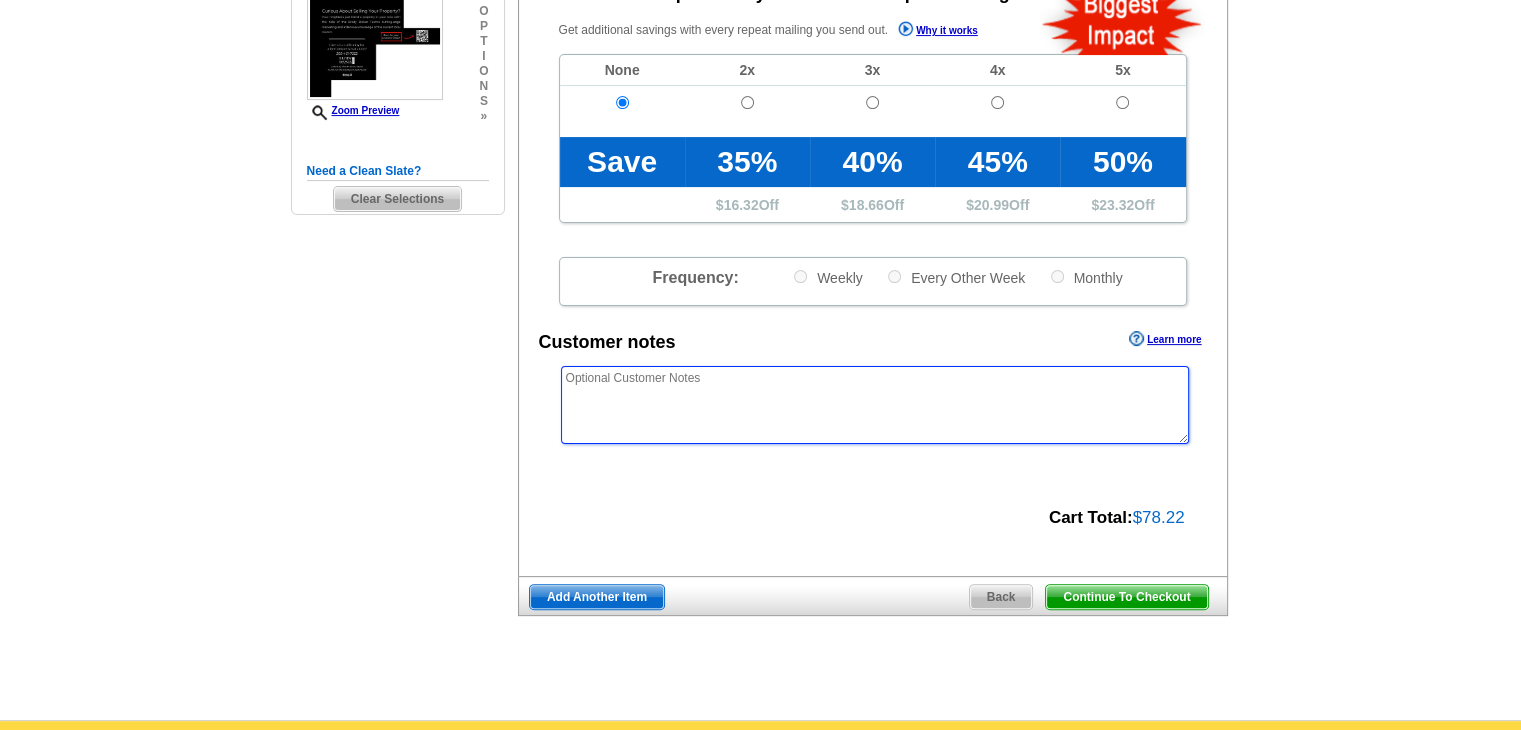 click at bounding box center (875, 405) 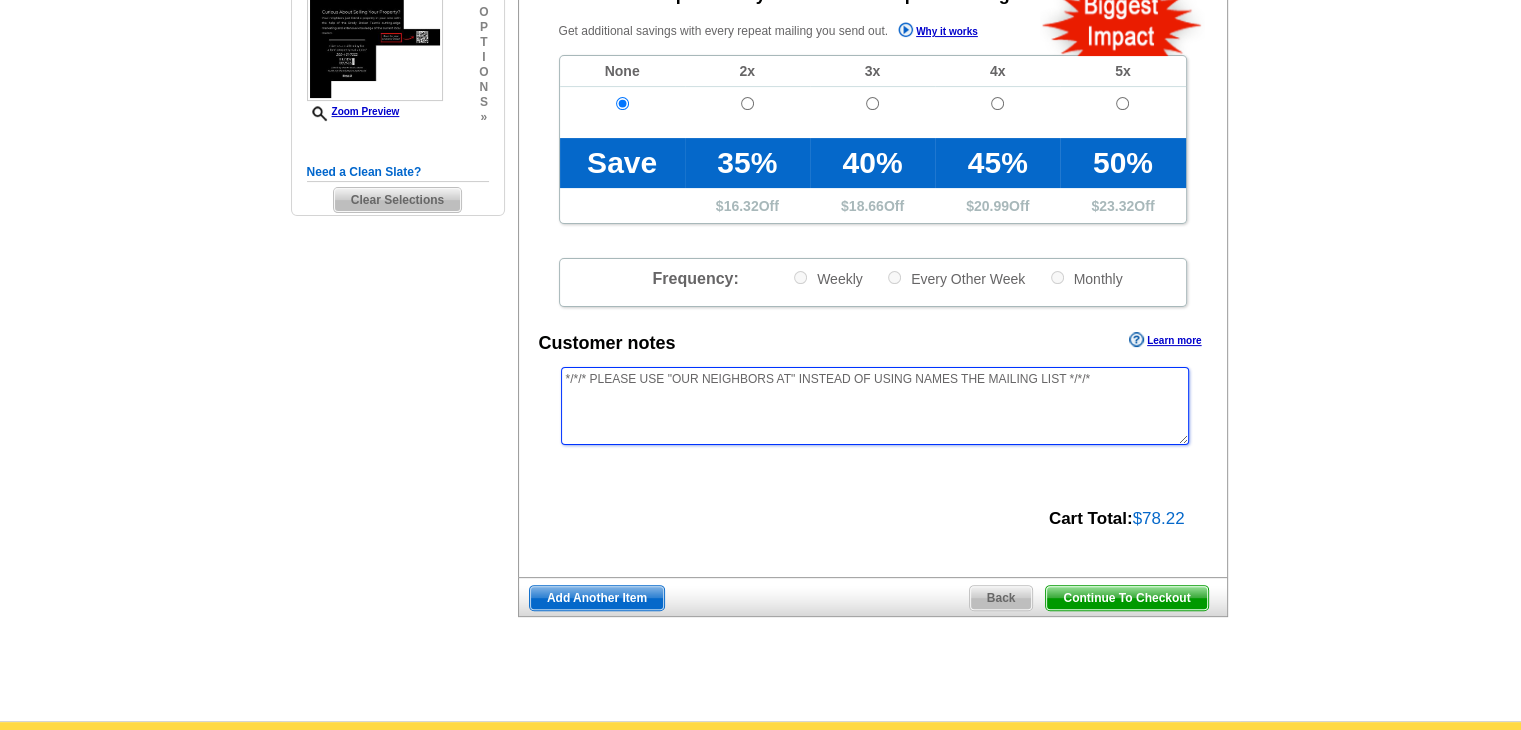 scroll, scrollTop: 500, scrollLeft: 0, axis: vertical 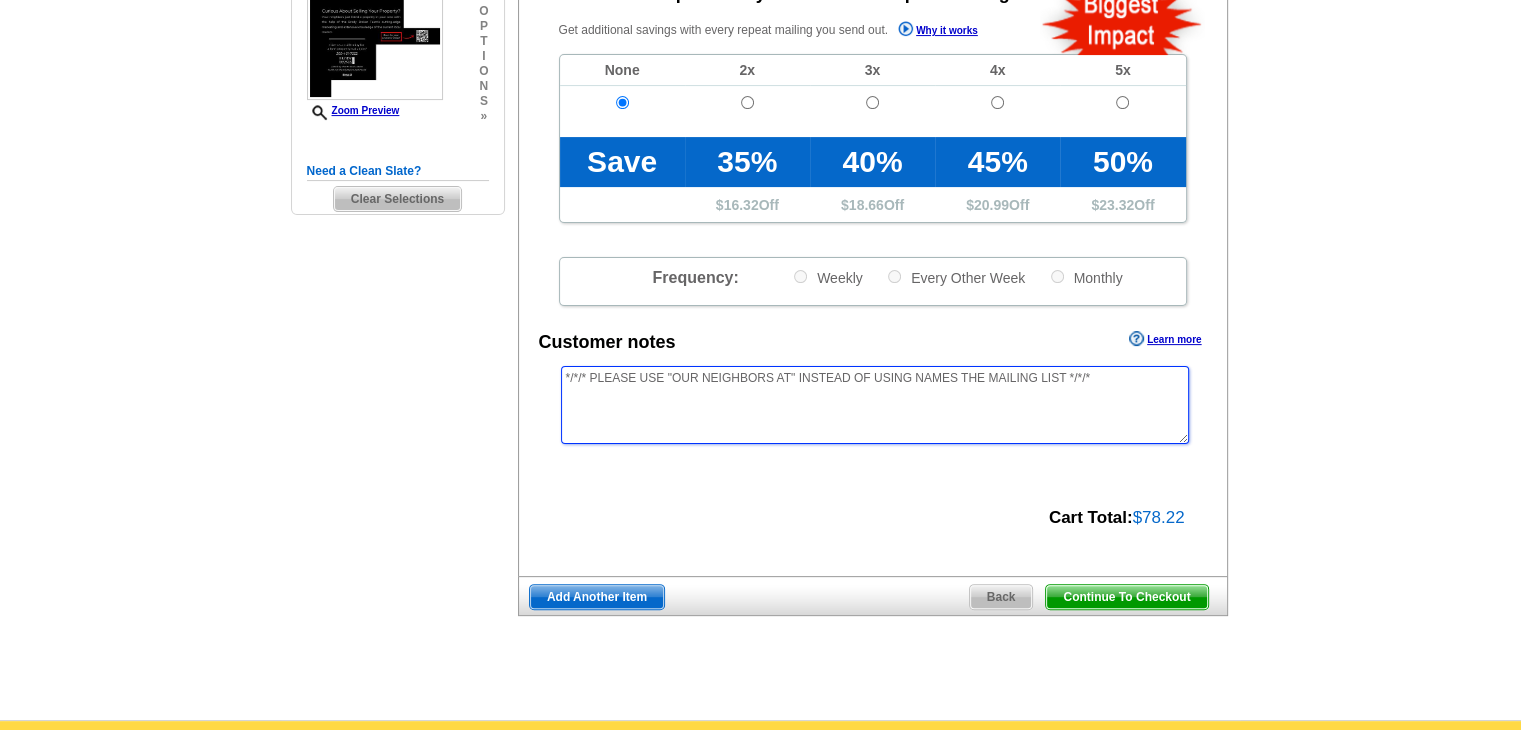 type on "*/*/* PLEASE USE "OUR NEIGHBORS AT" INSTEAD OF USING NAMES THE MAILING LIST */*/*" 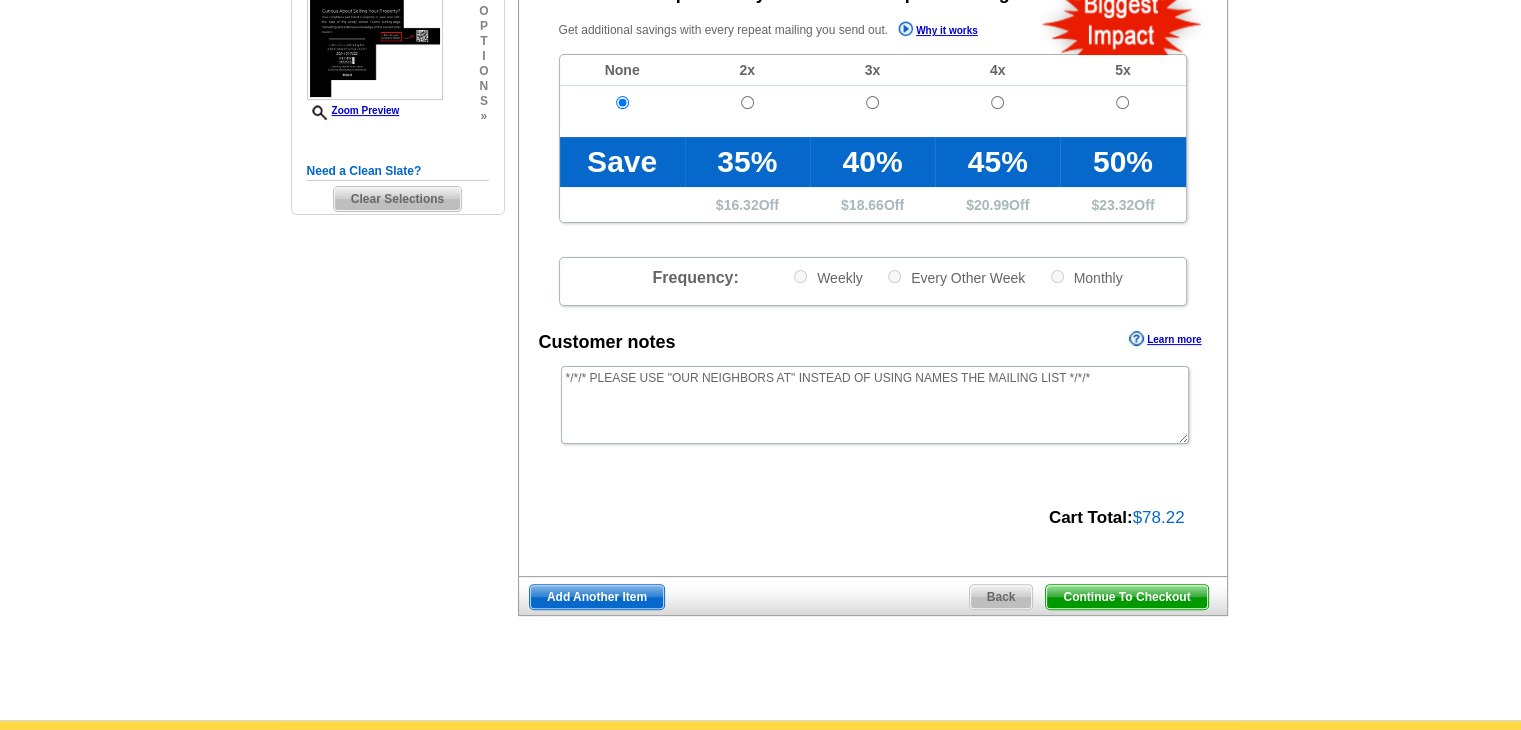 click on "Continue To Checkout" at bounding box center [1126, 597] 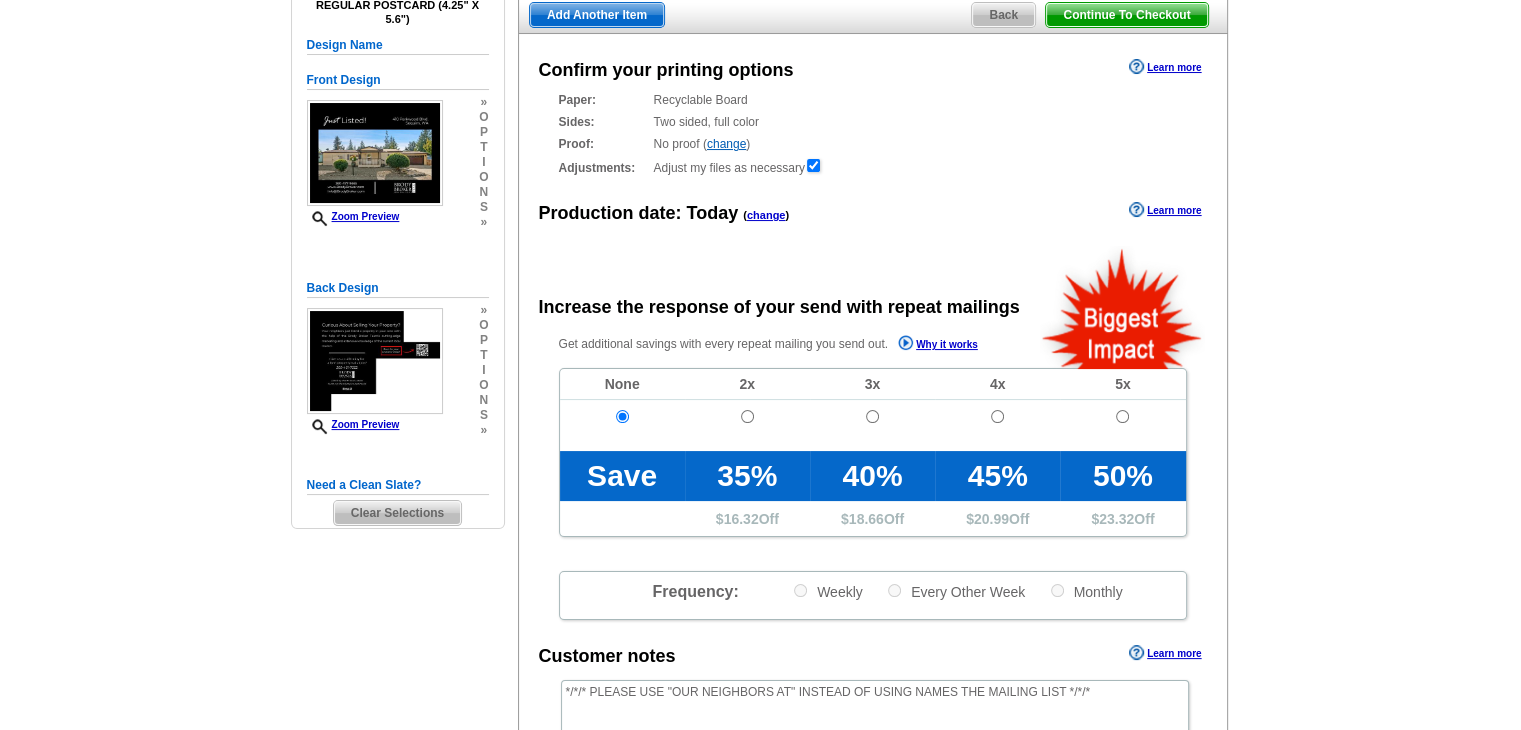 scroll, scrollTop: 100, scrollLeft: 0, axis: vertical 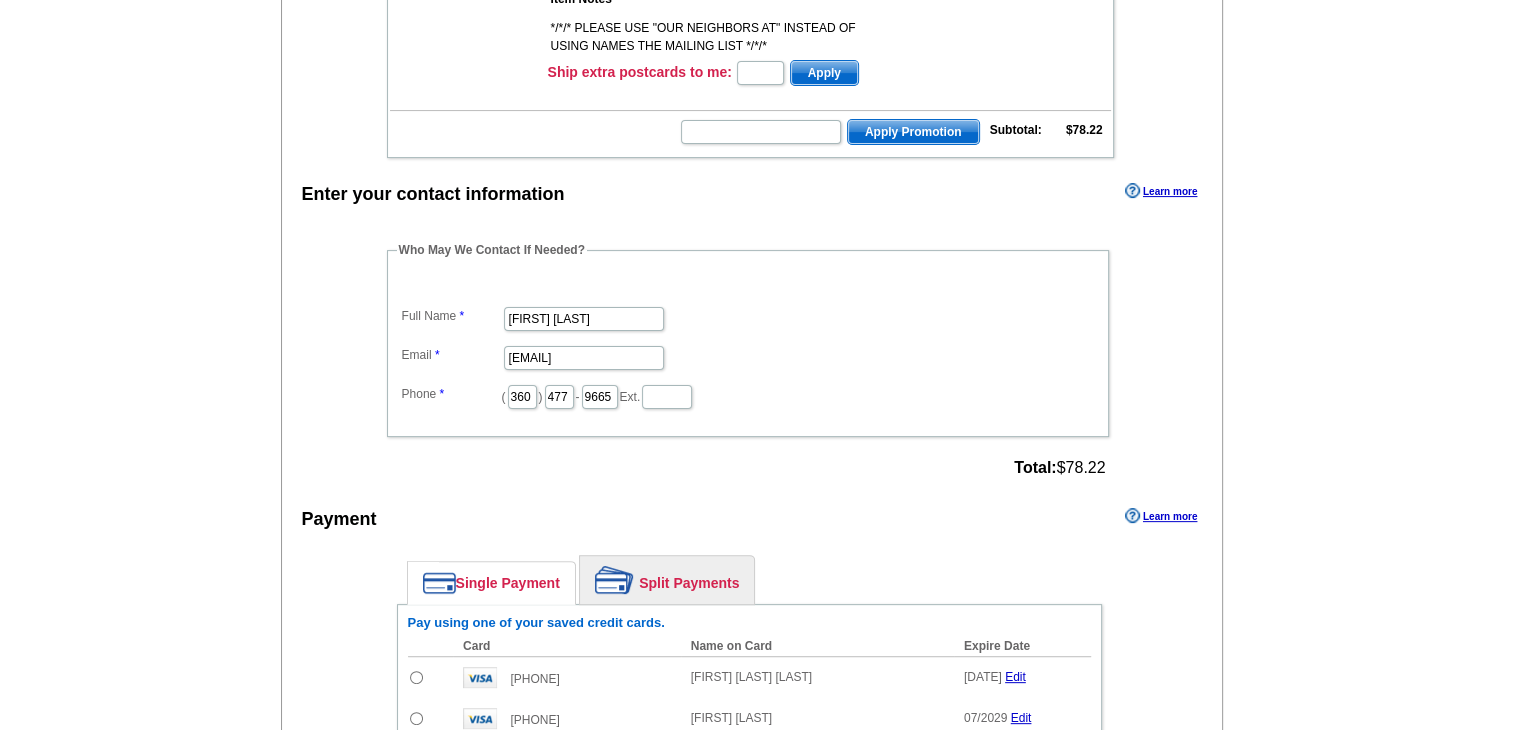 drag, startPoint x: 1050, startPoint y: 297, endPoint x: 1312, endPoint y: 330, distance: 264.07007 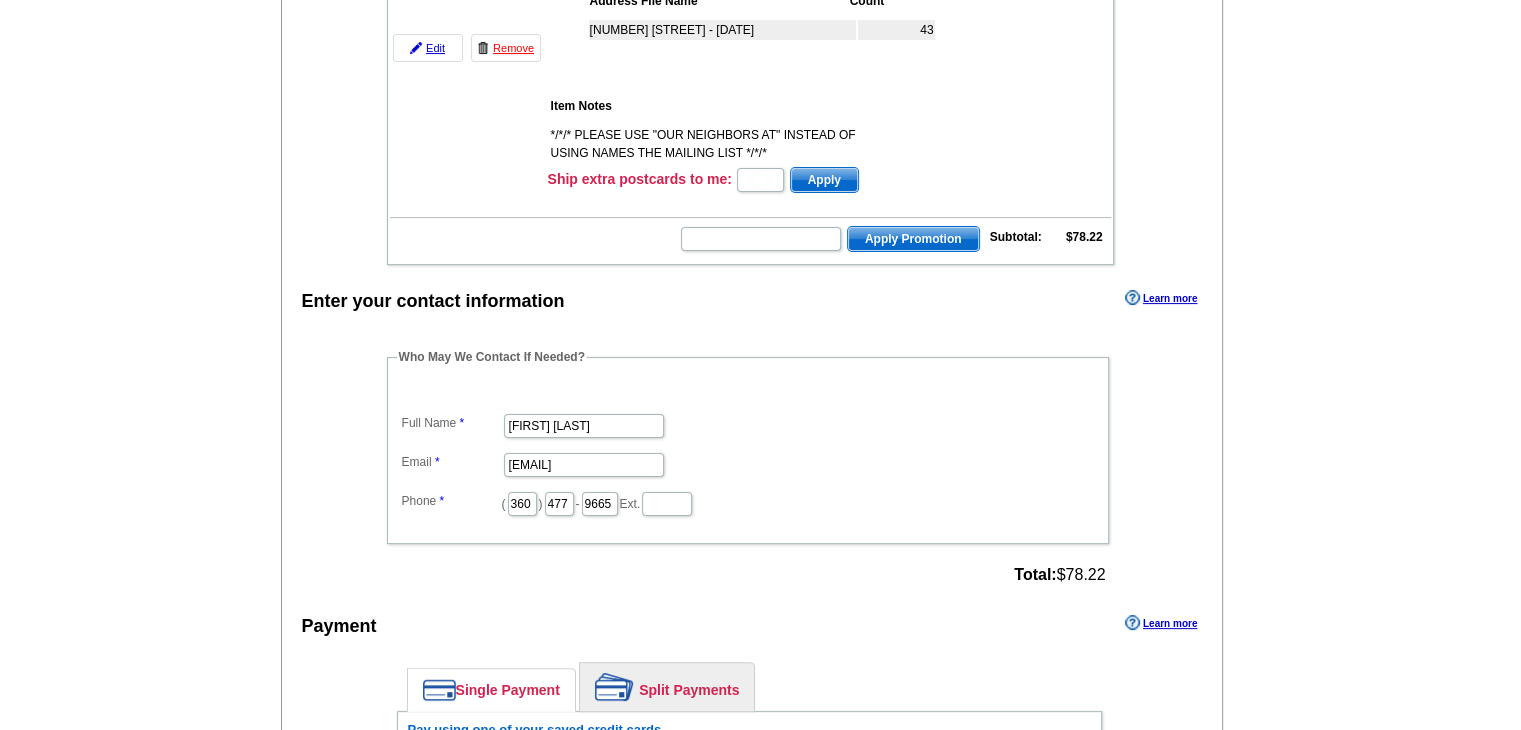 scroll, scrollTop: 400, scrollLeft: 0, axis: vertical 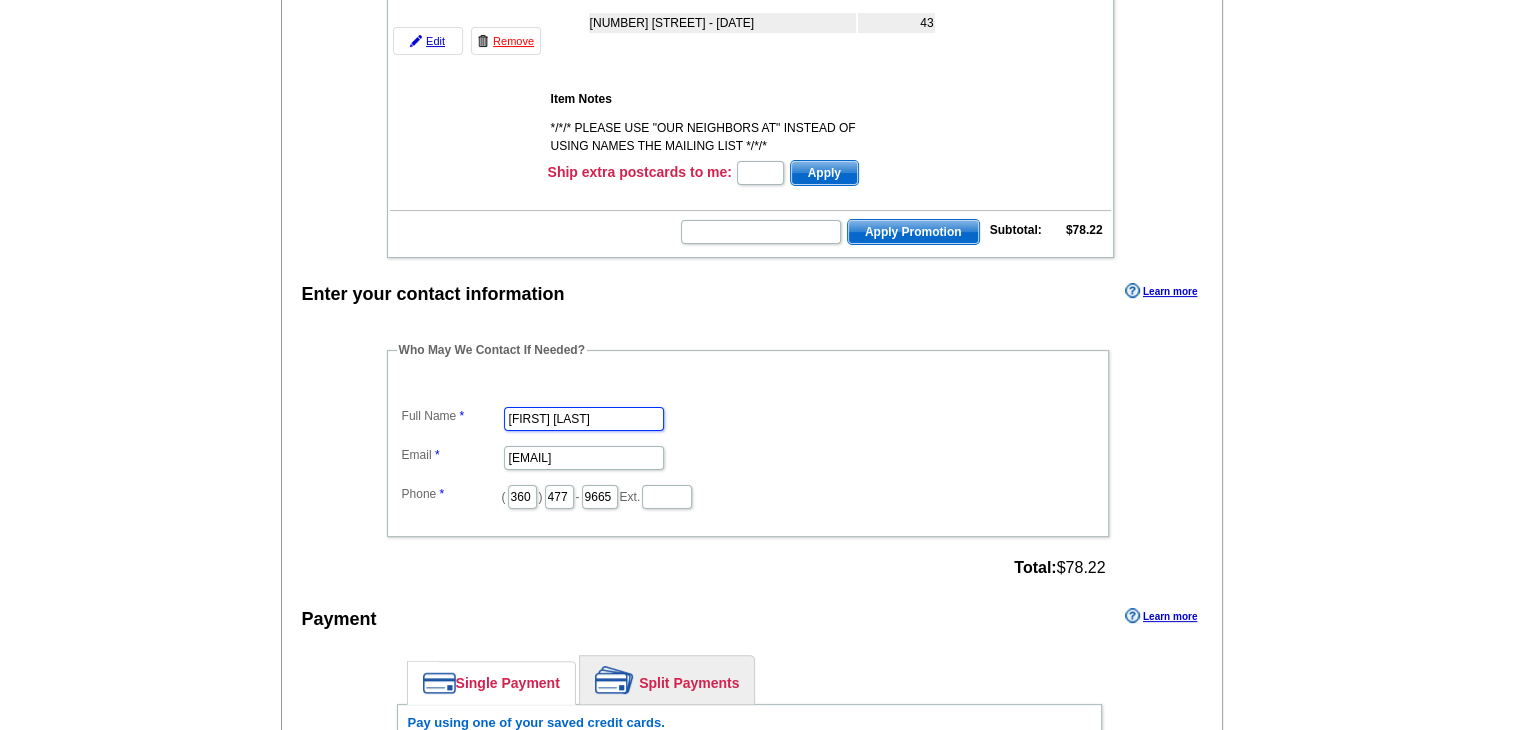 click on "Rose McCreary" at bounding box center [584, 419] 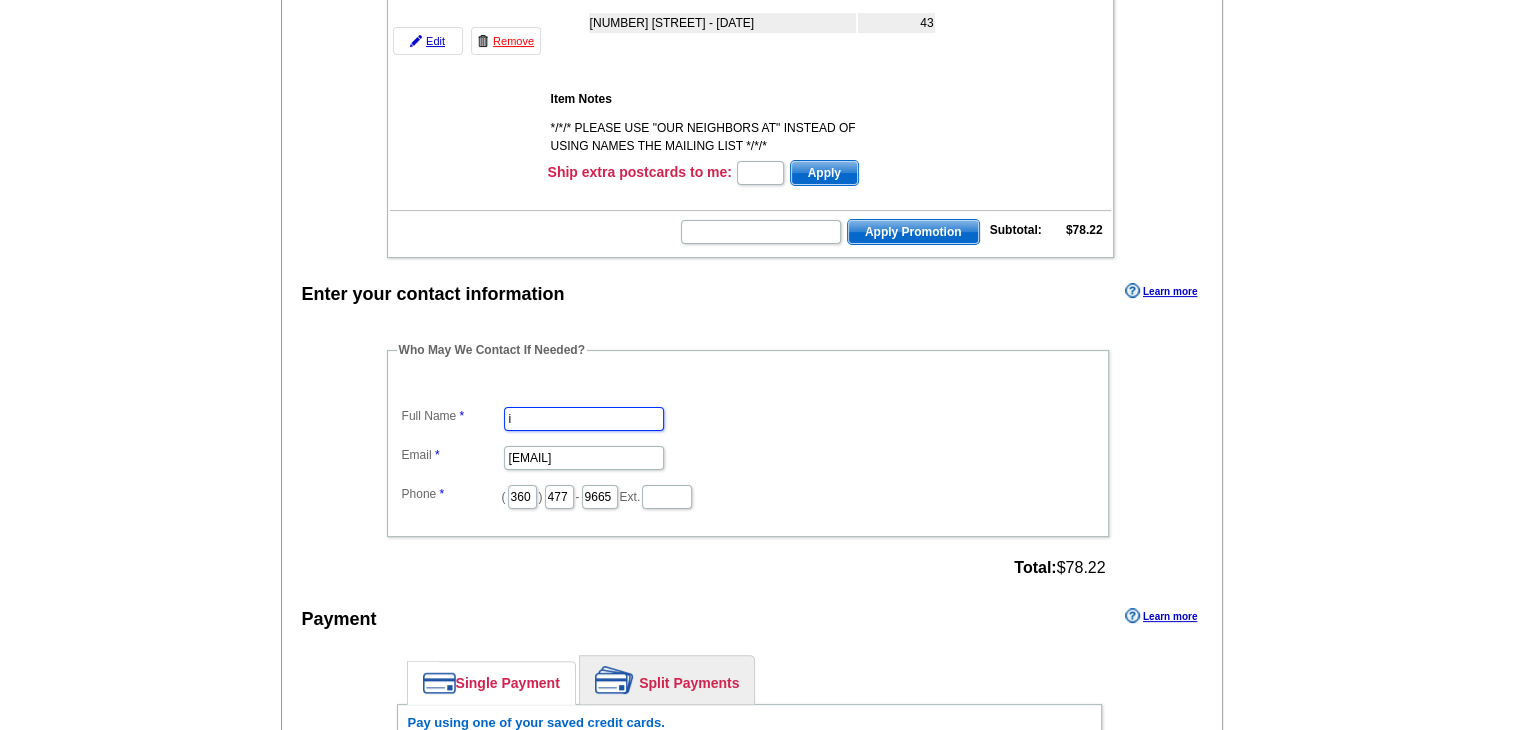 type on "[FIRST] [LAST] [LAST]" 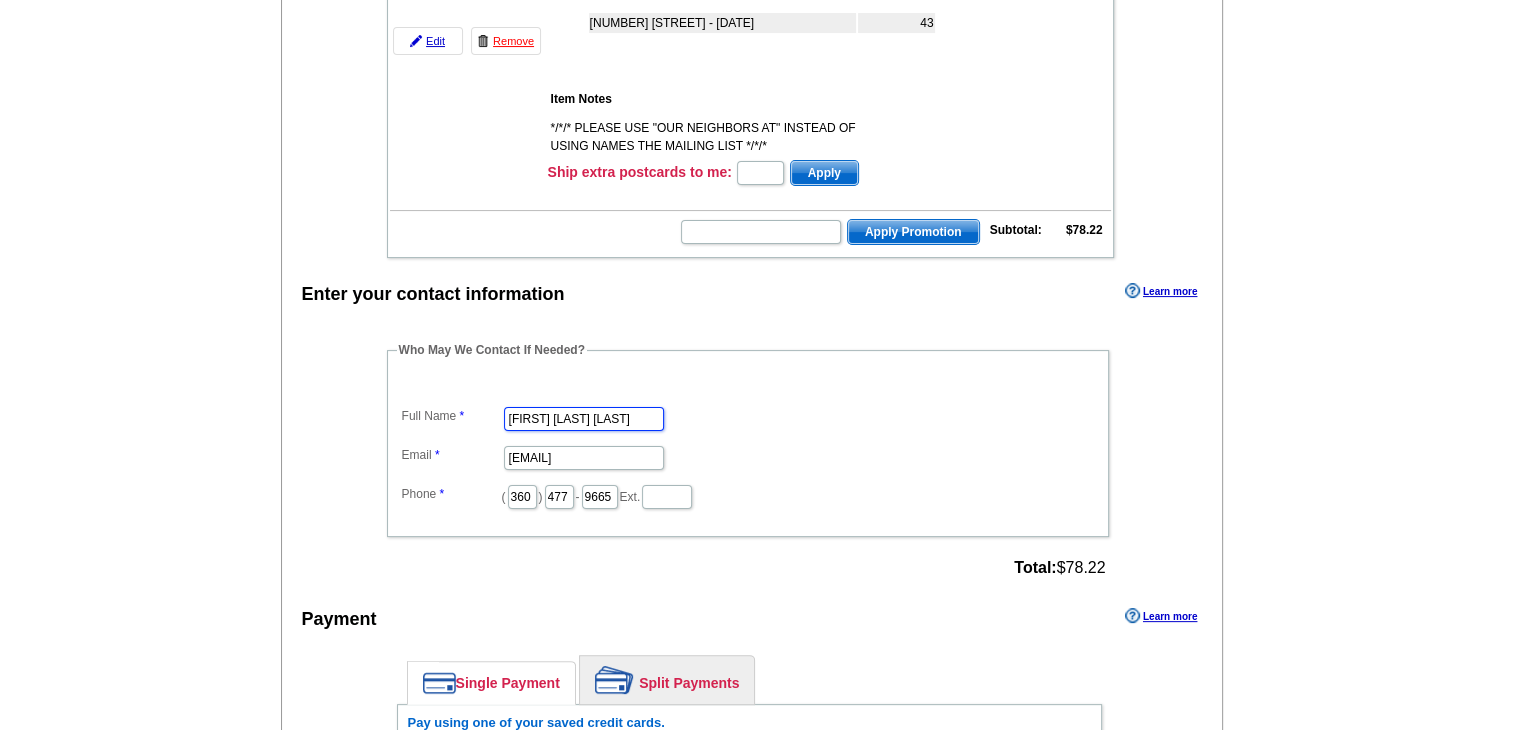 scroll, scrollTop: 0, scrollLeft: 0, axis: both 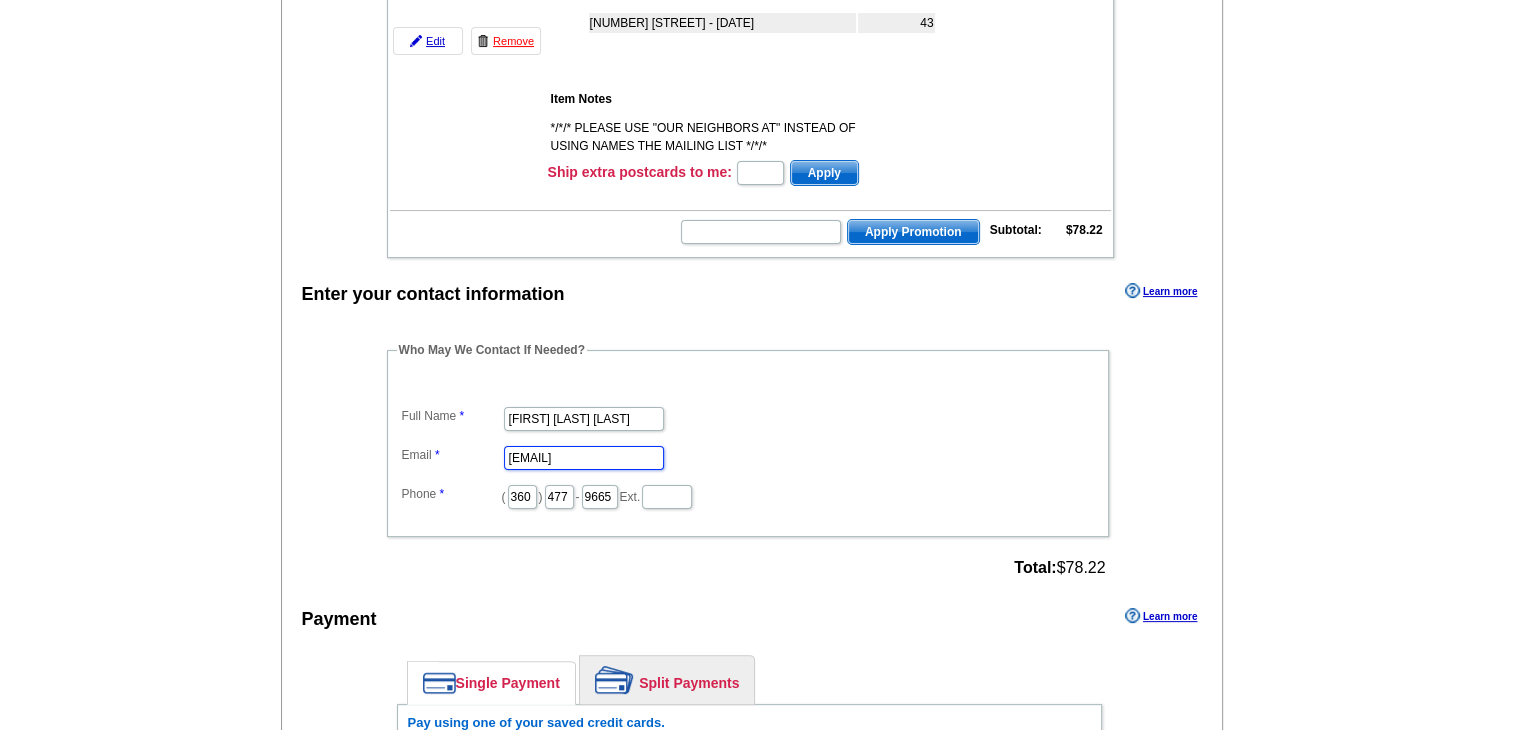click on "rose@brodybroker.com" at bounding box center (584, 458) 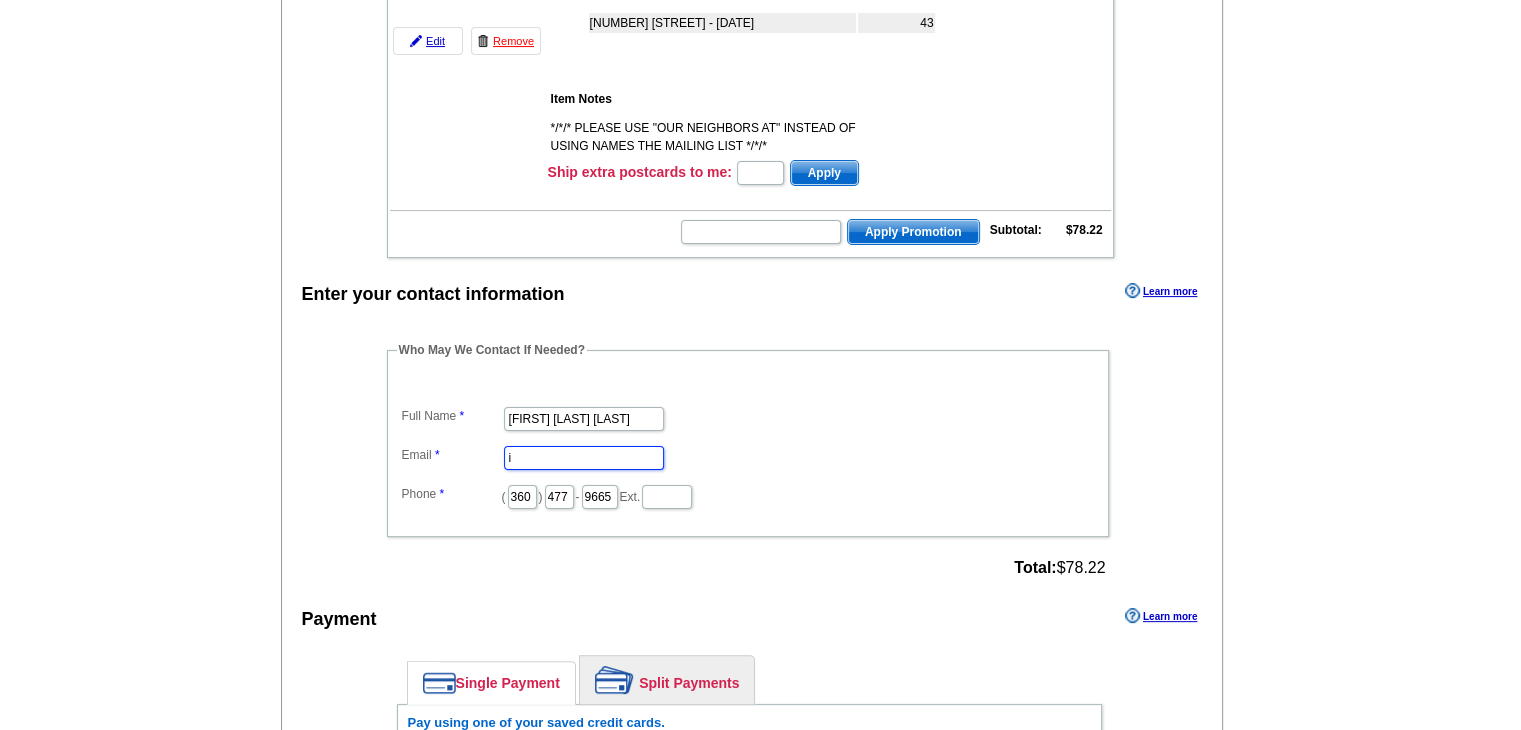 type on "[EMAIL]" 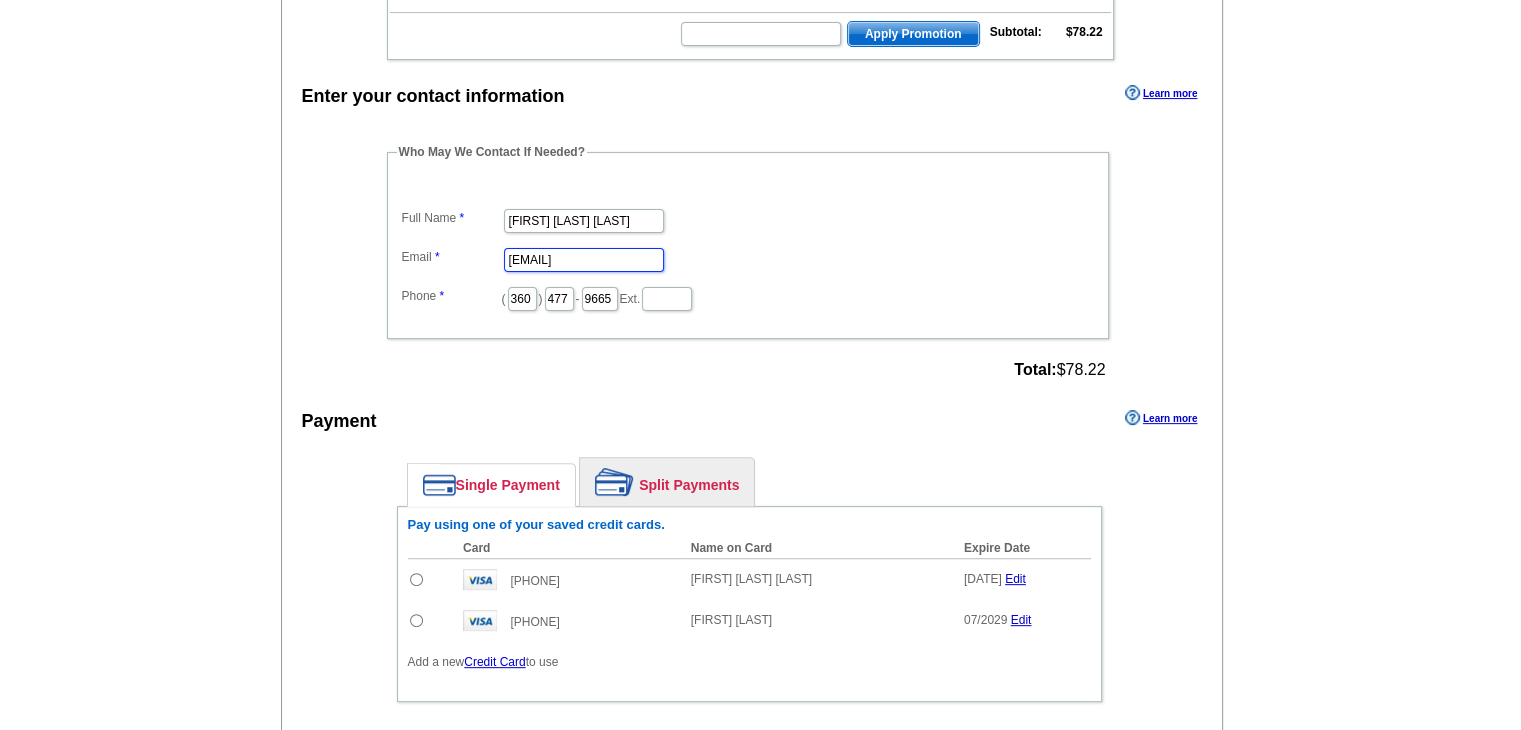 scroll, scrollTop: 600, scrollLeft: 0, axis: vertical 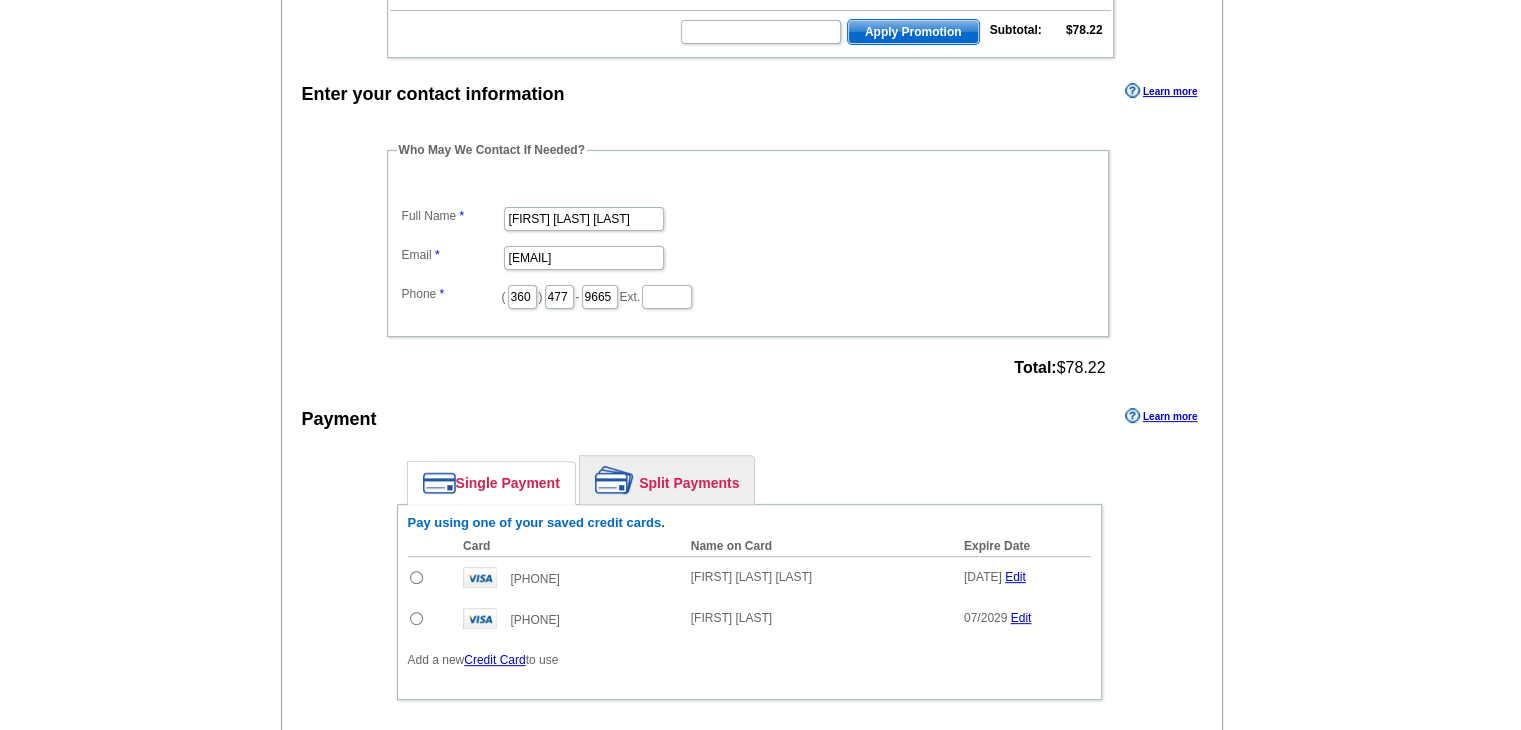 click at bounding box center (416, 577) 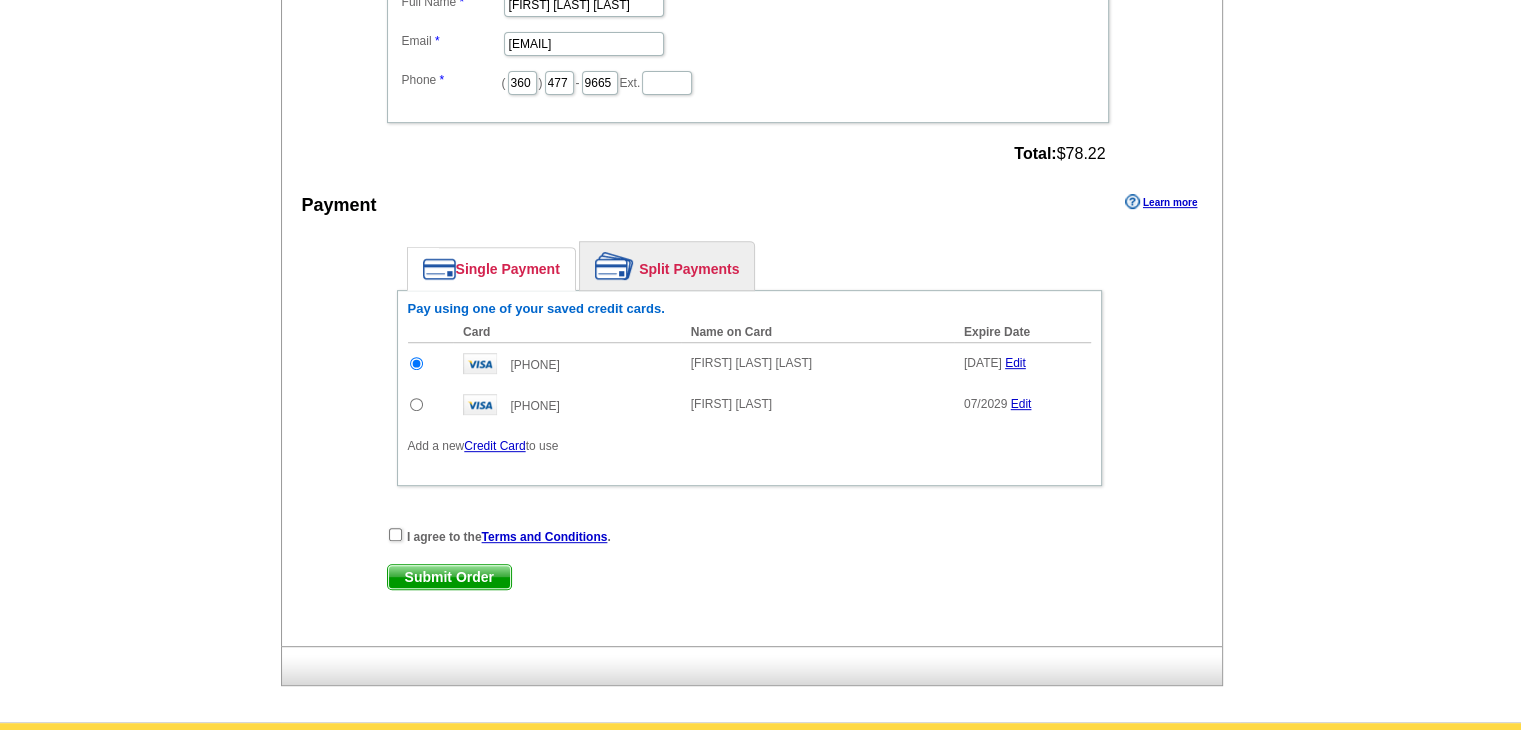 scroll, scrollTop: 900, scrollLeft: 0, axis: vertical 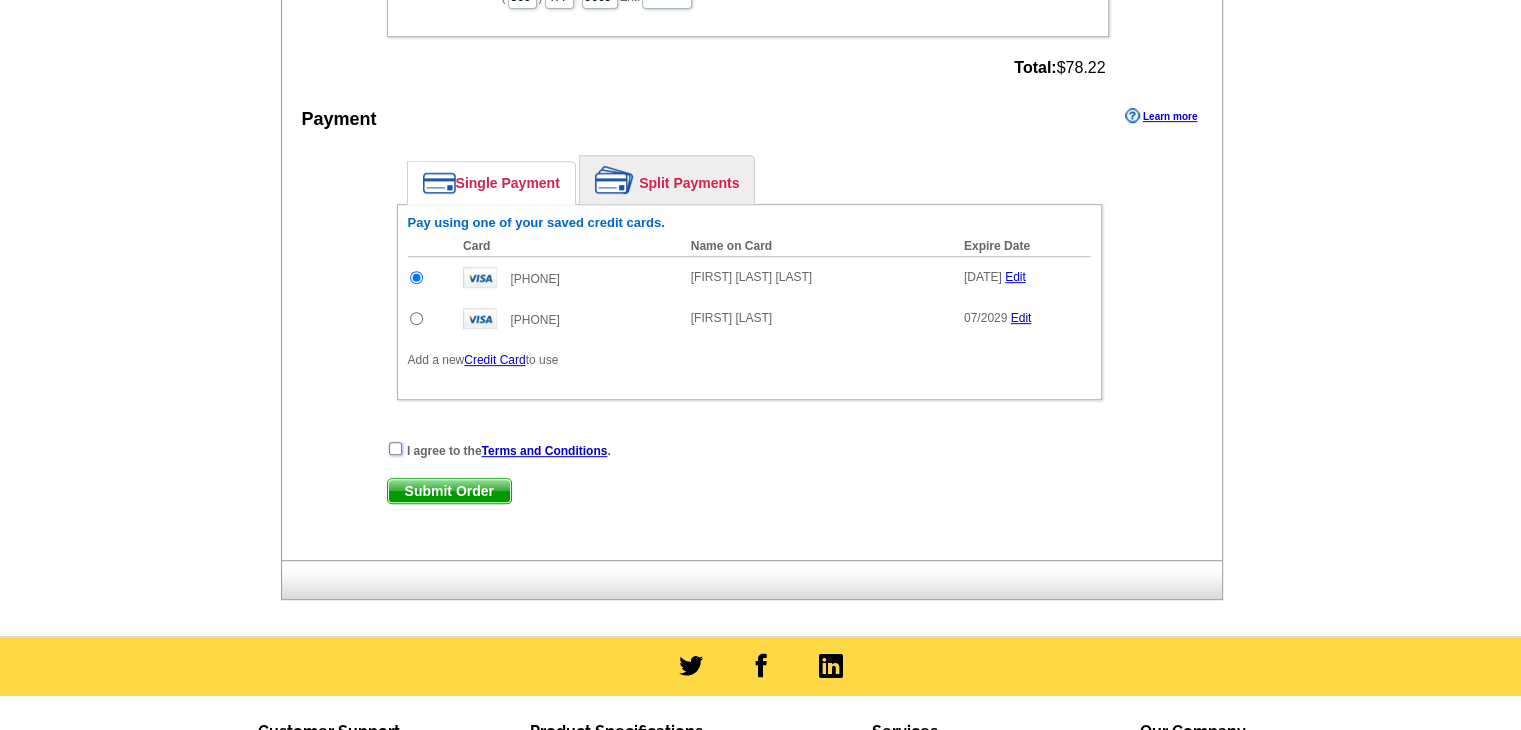 click at bounding box center (395, 448) 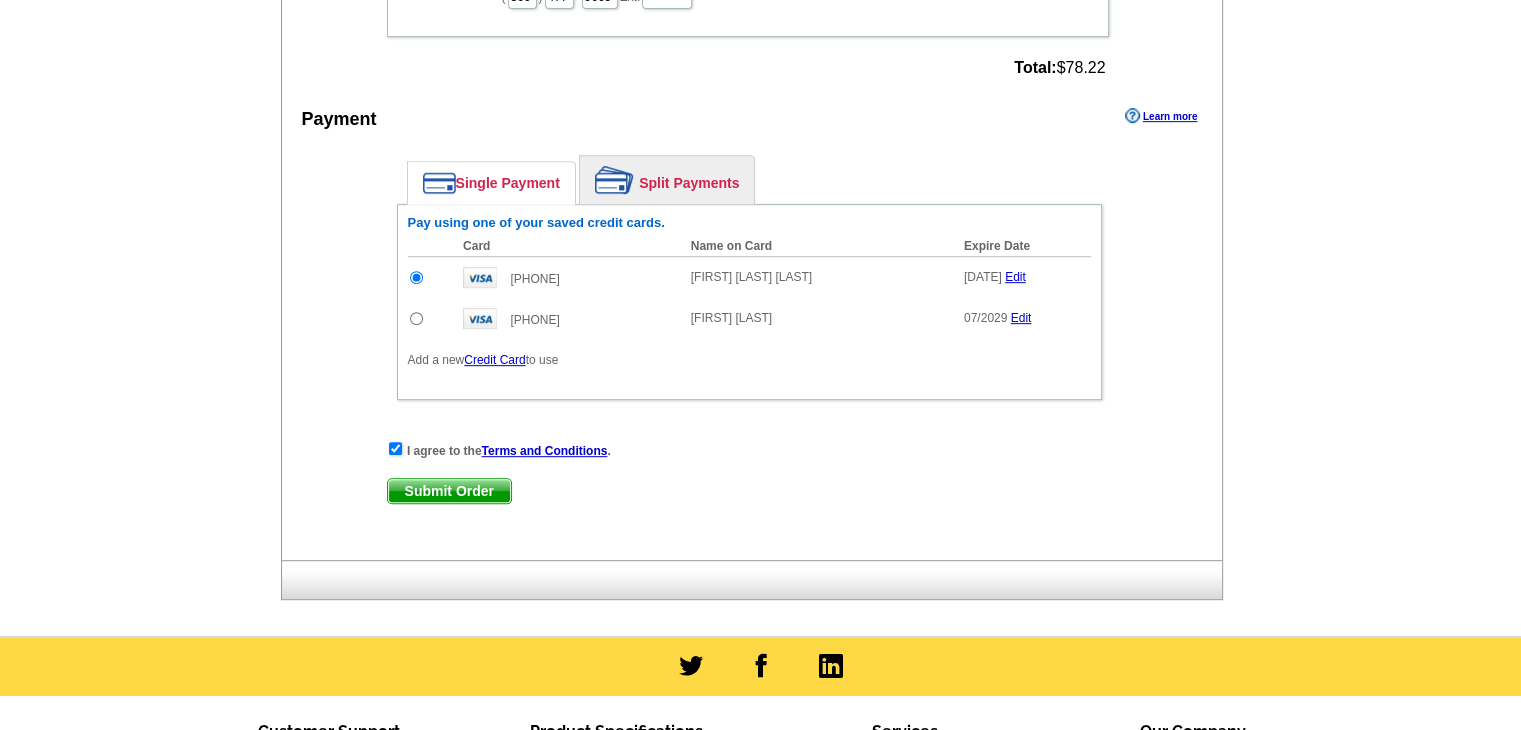 click on "Submit Order" at bounding box center [449, 491] 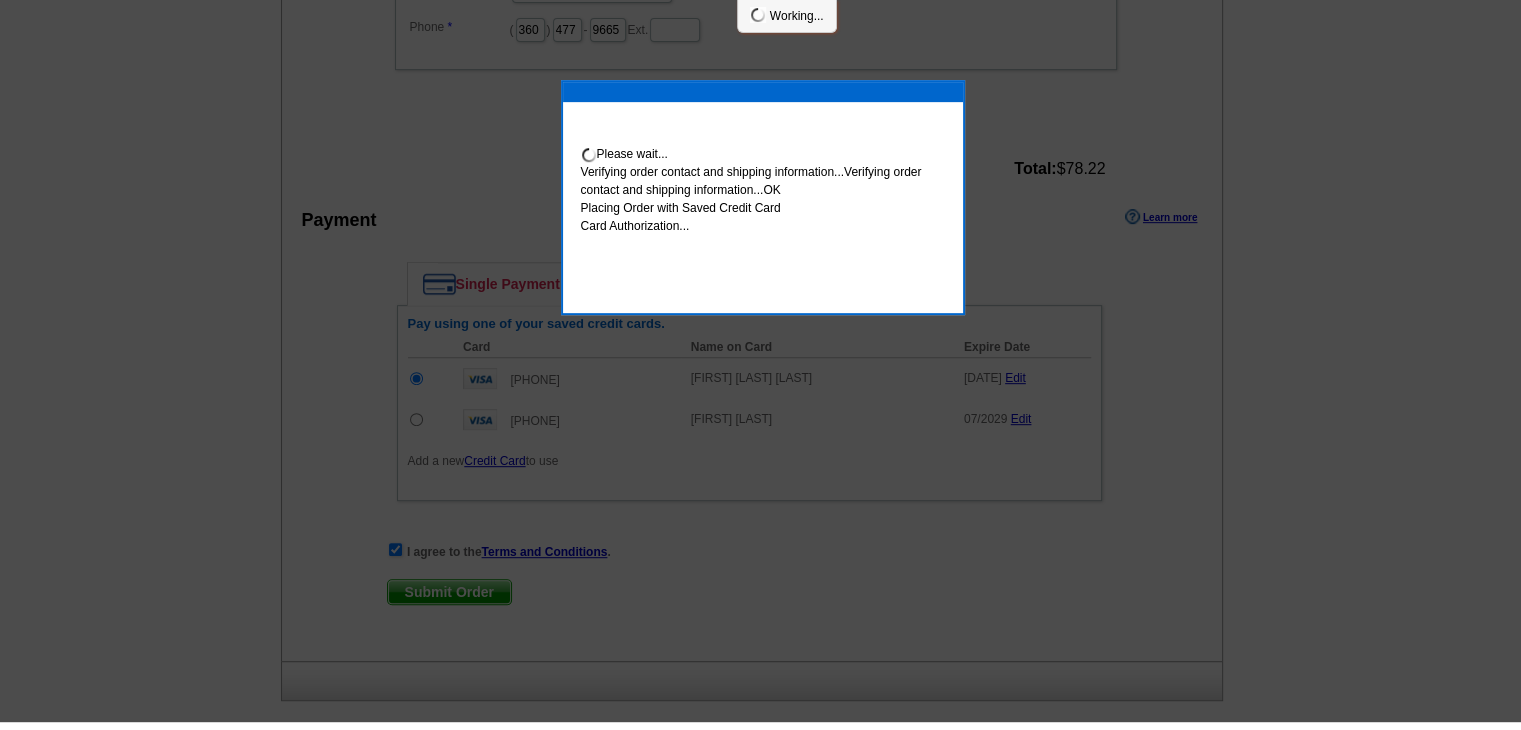 scroll, scrollTop: 892, scrollLeft: 0, axis: vertical 